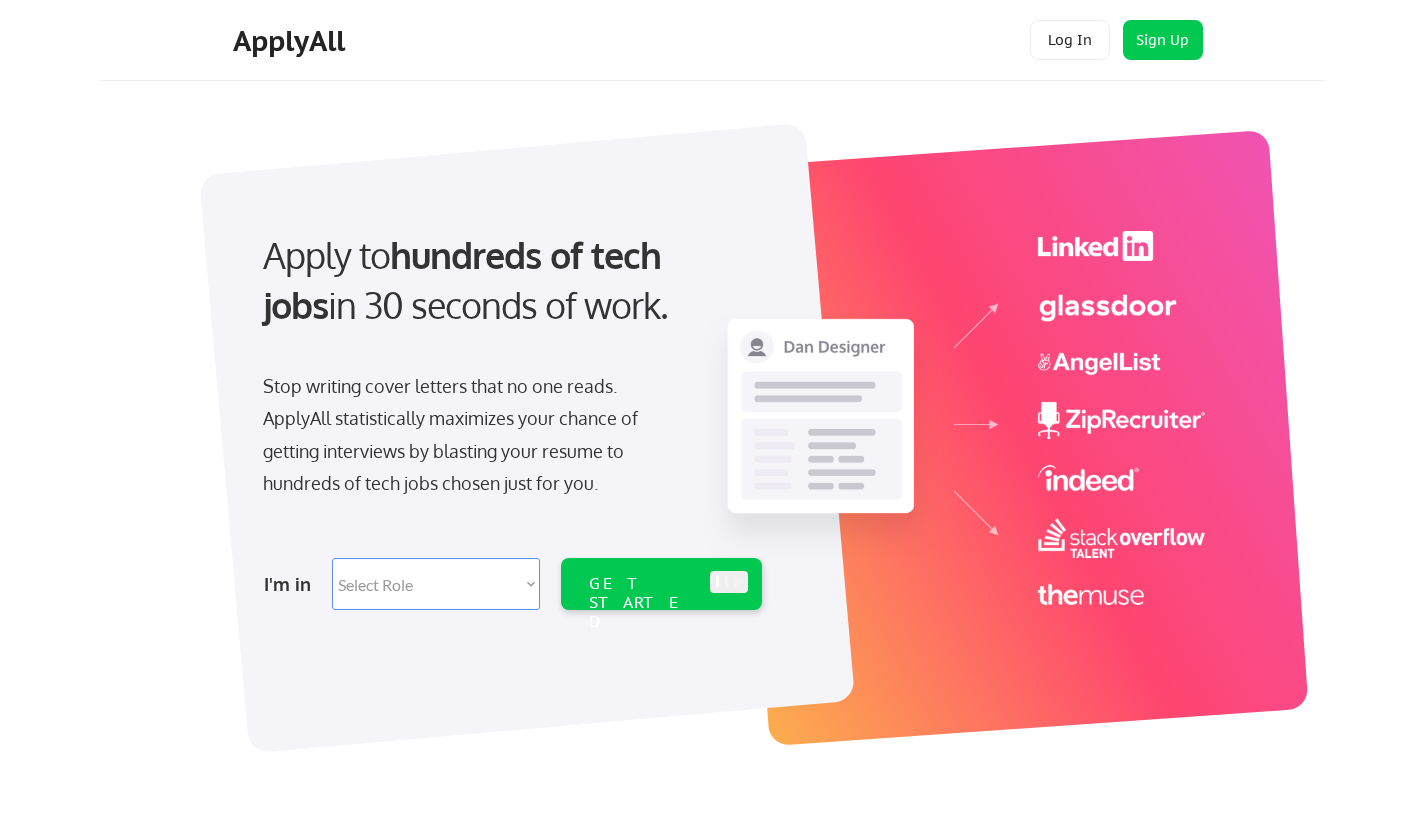 scroll, scrollTop: 0, scrollLeft: 0, axis: both 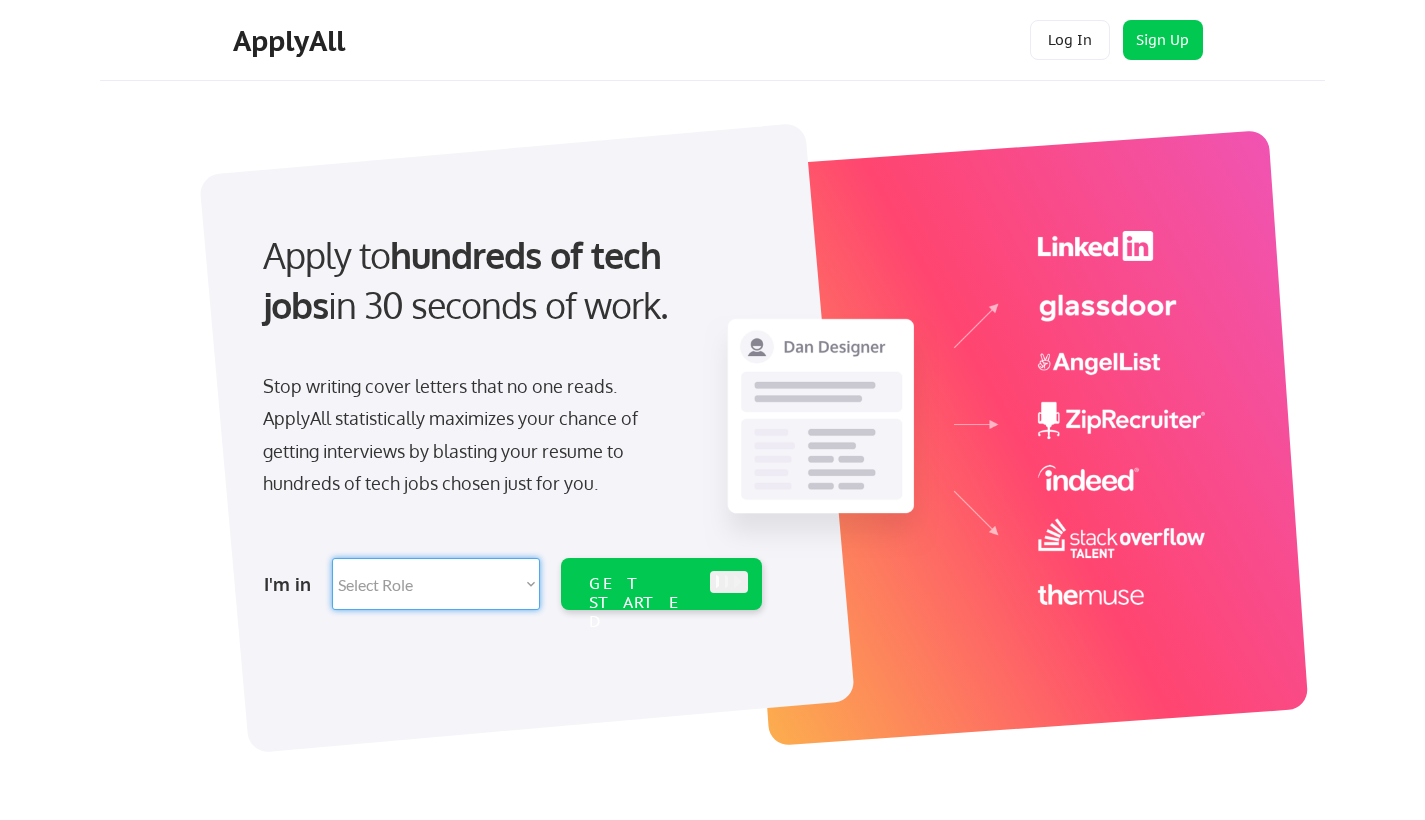 select on ""design"" 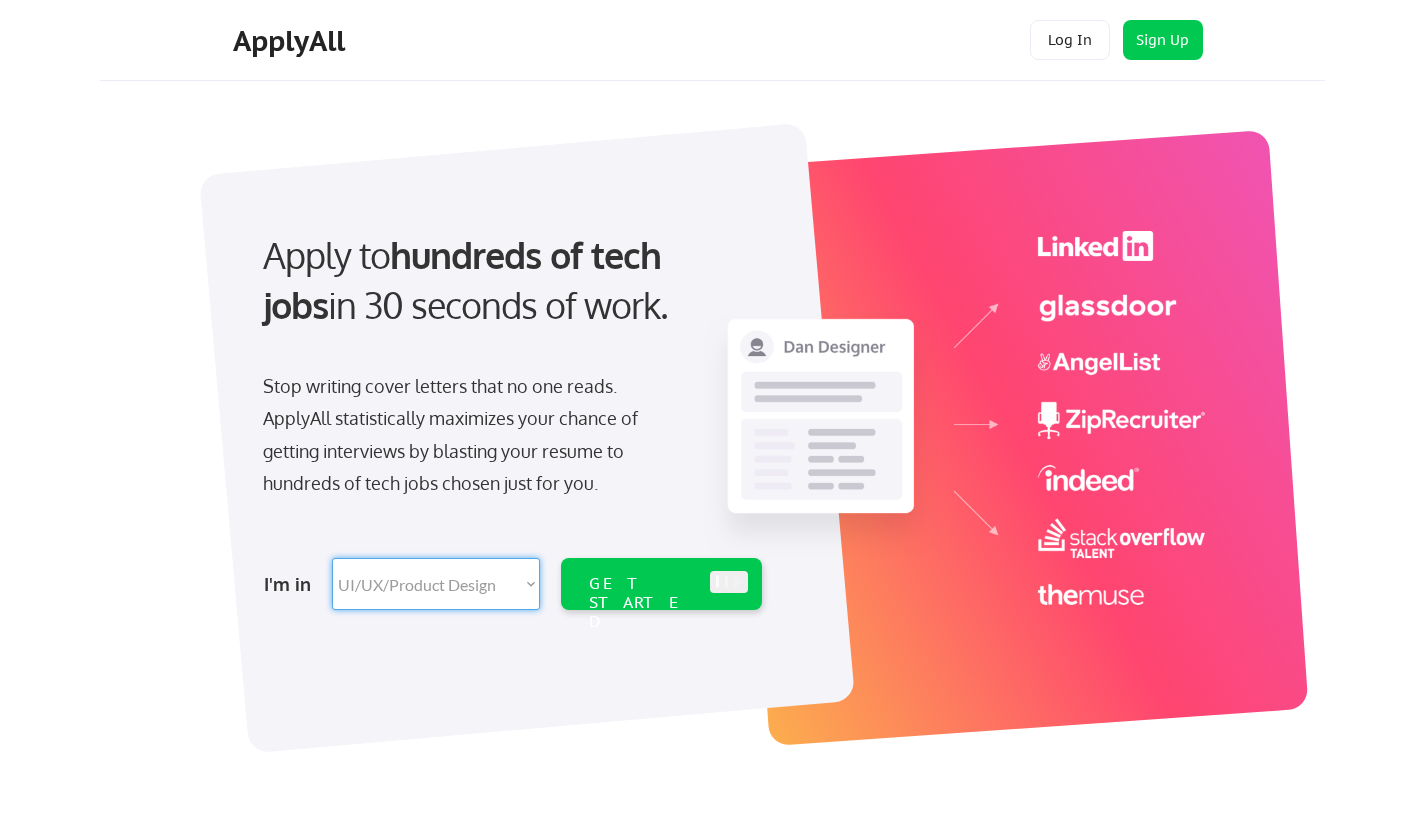 select on ""design"" 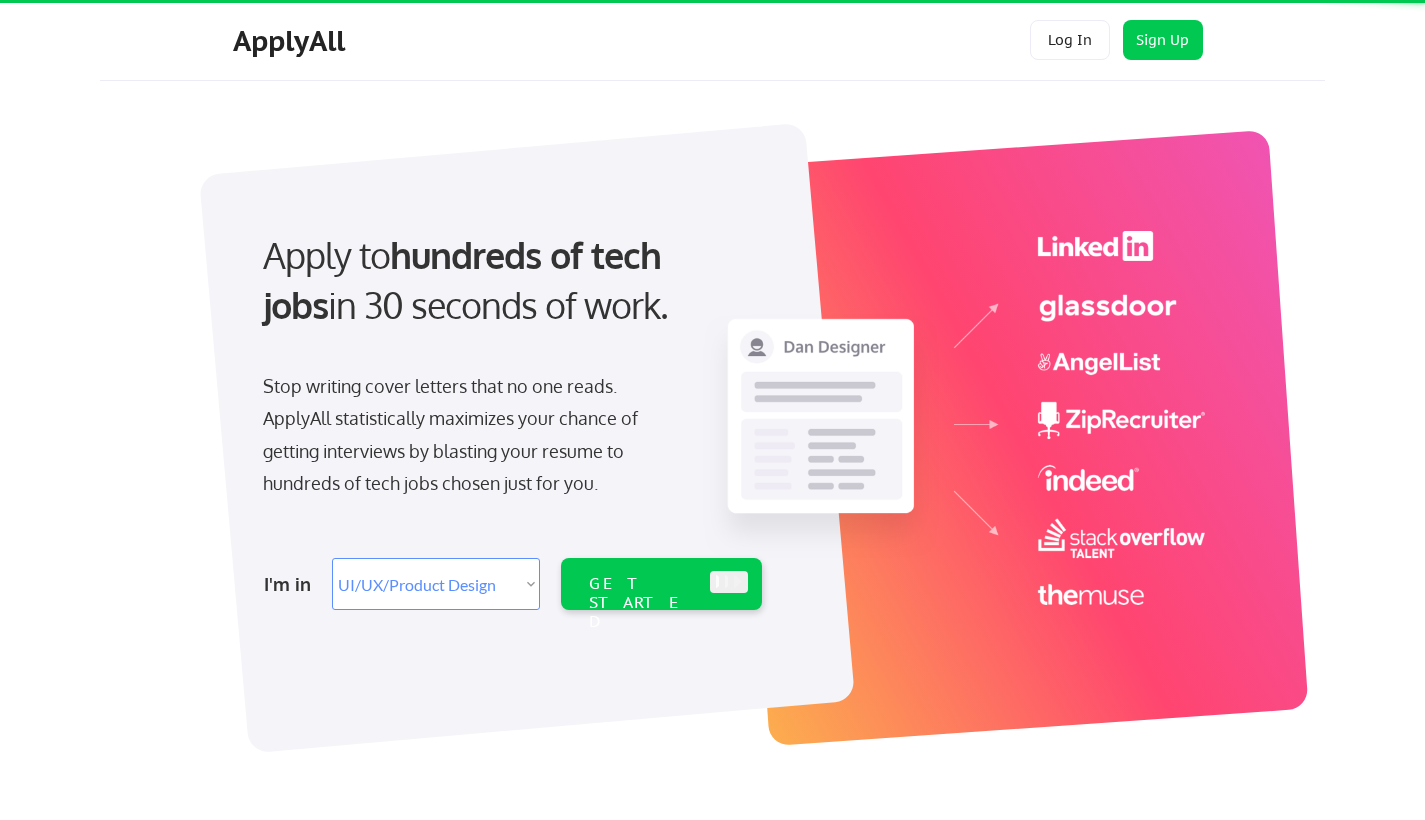 click on "GET STARTED" at bounding box center (642, 603) 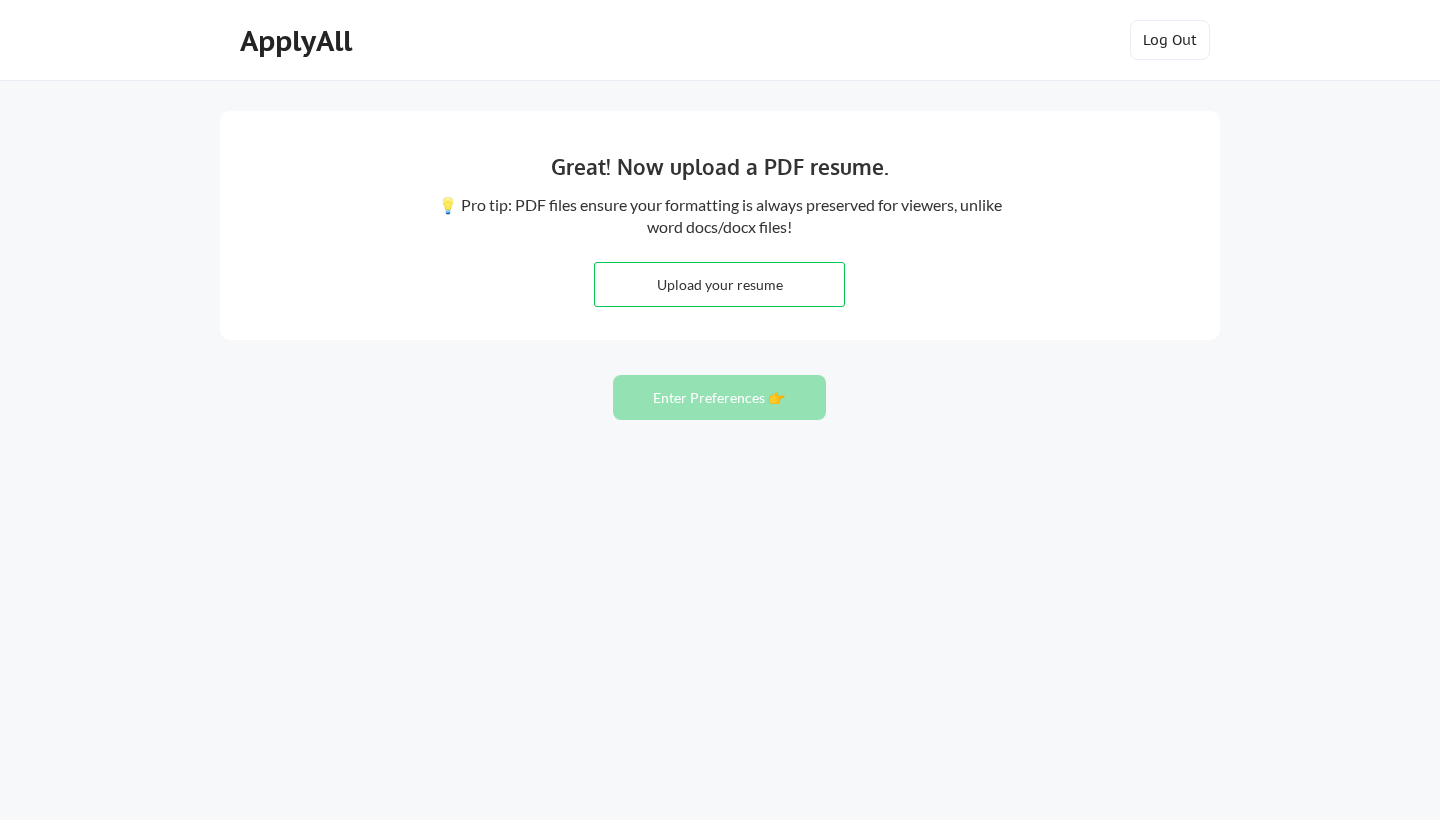 scroll, scrollTop: 0, scrollLeft: 0, axis: both 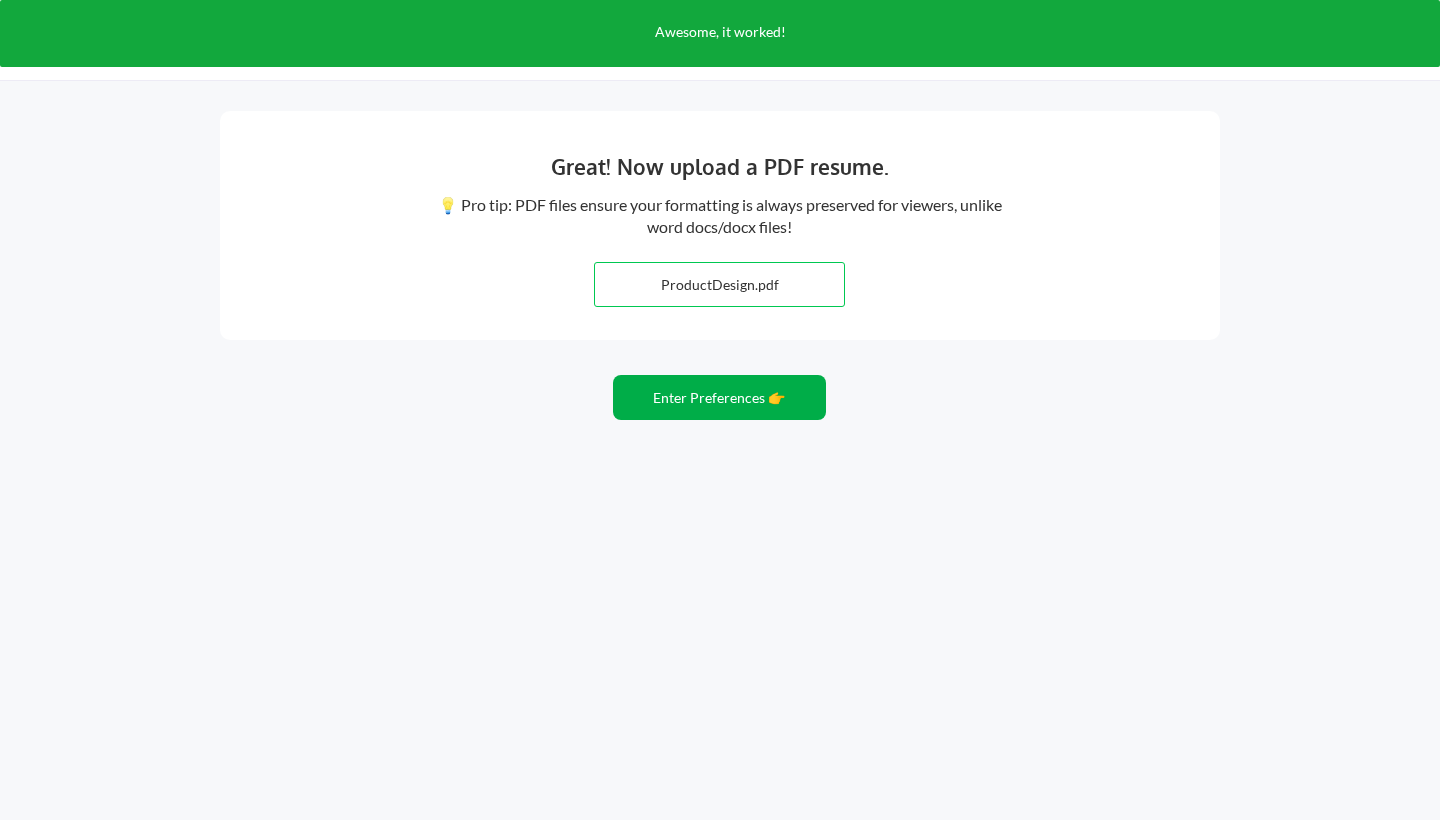 click on "Enter Preferences  👉" at bounding box center [719, 397] 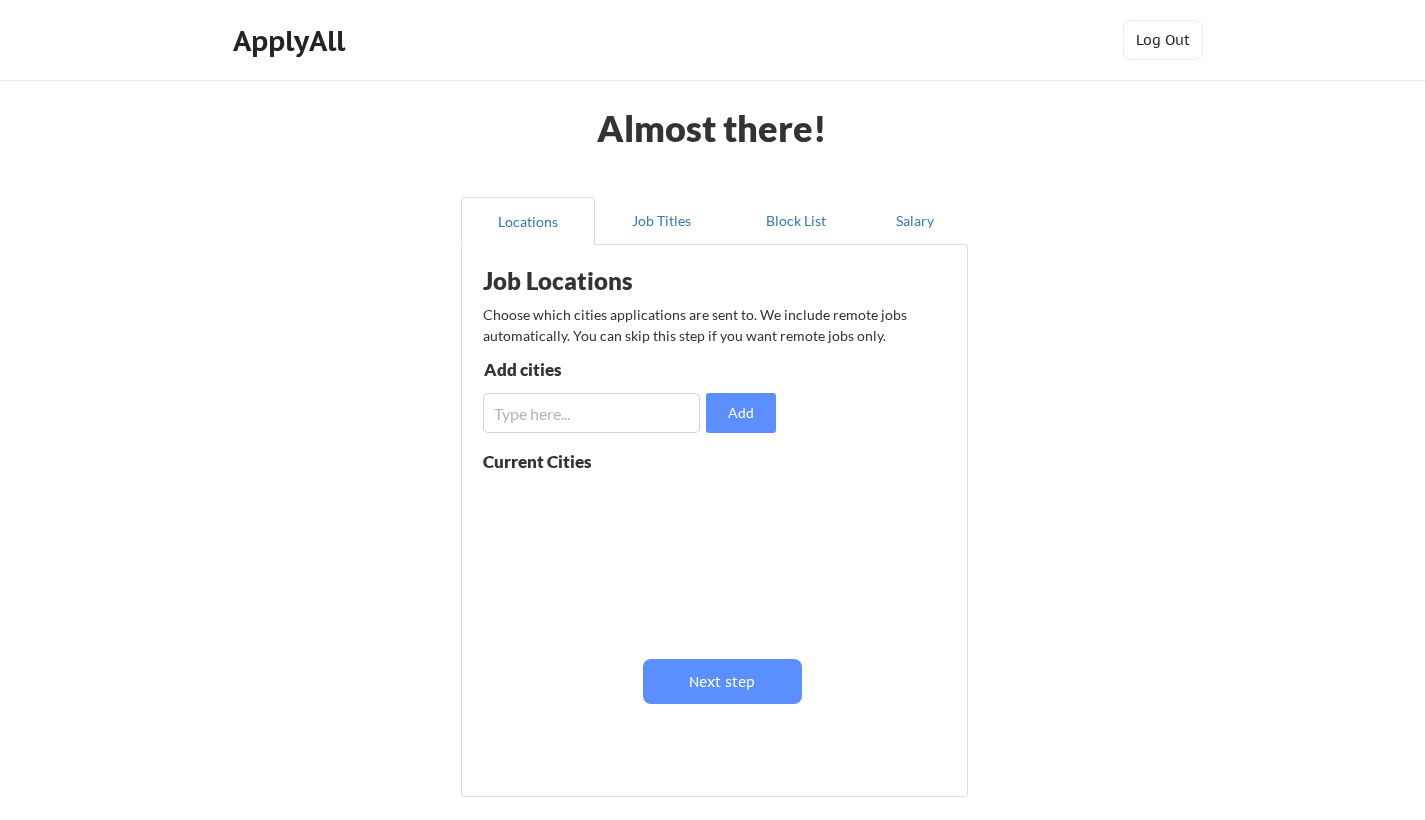scroll, scrollTop: 0, scrollLeft: 0, axis: both 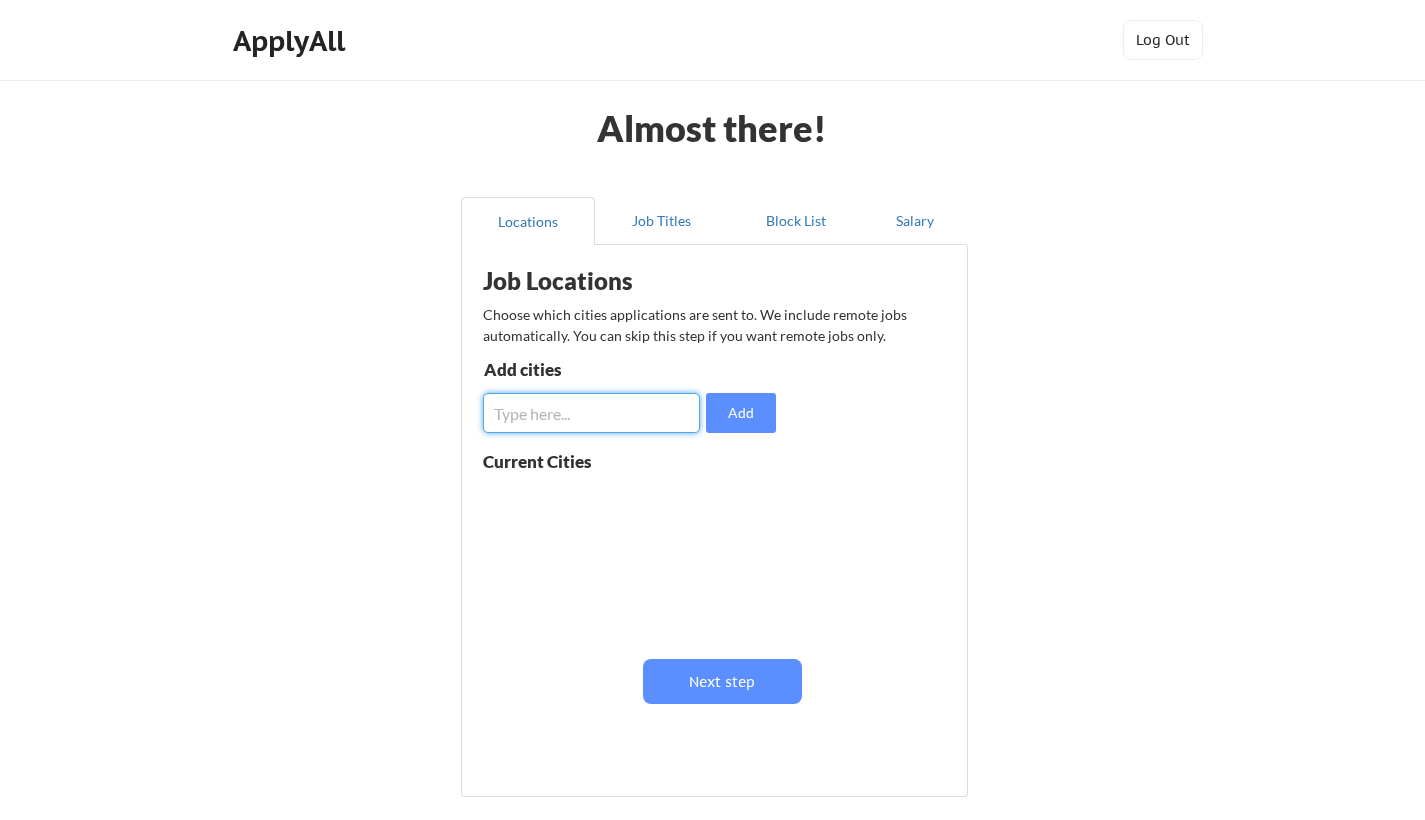 click at bounding box center [591, 413] 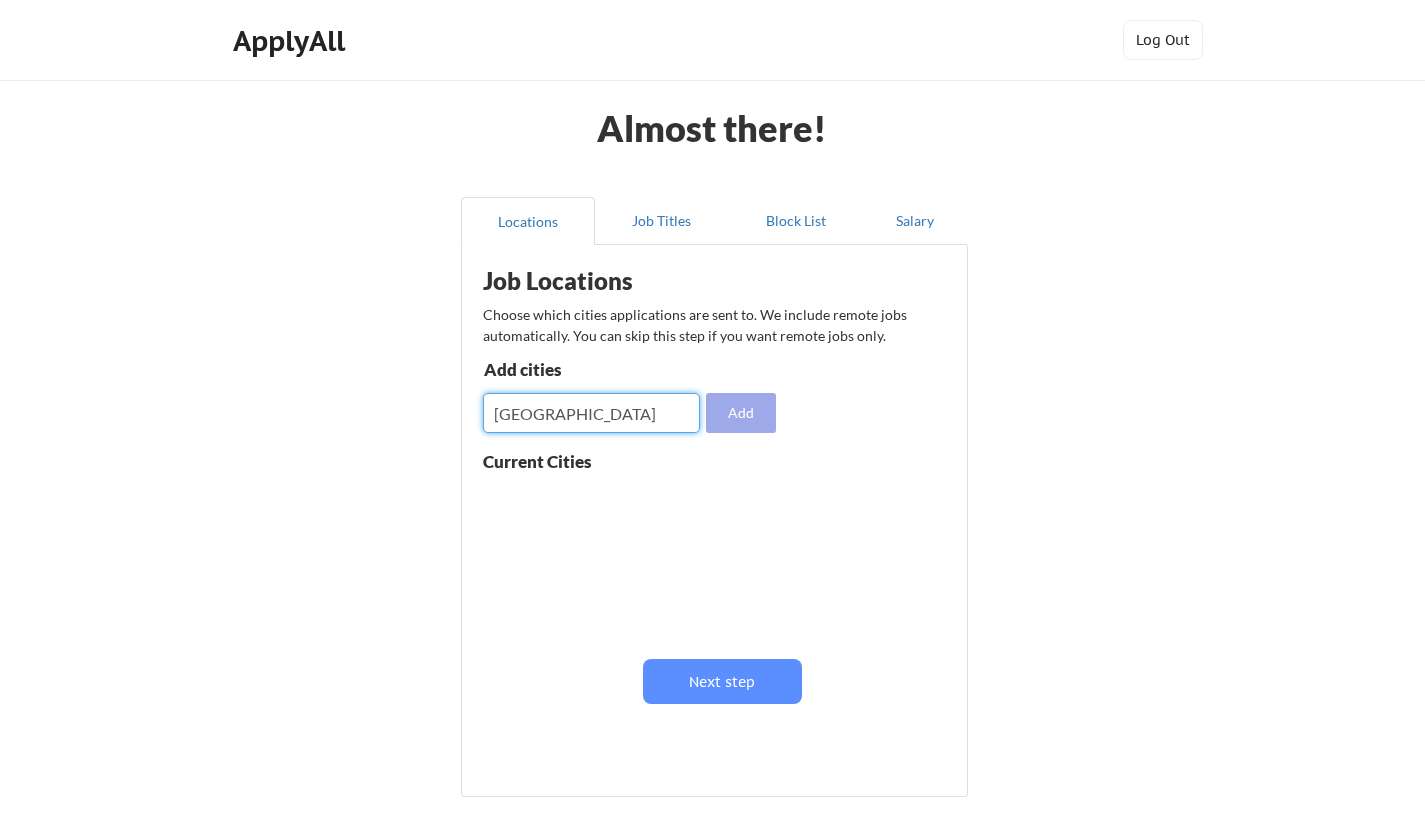 type on "[GEOGRAPHIC_DATA]" 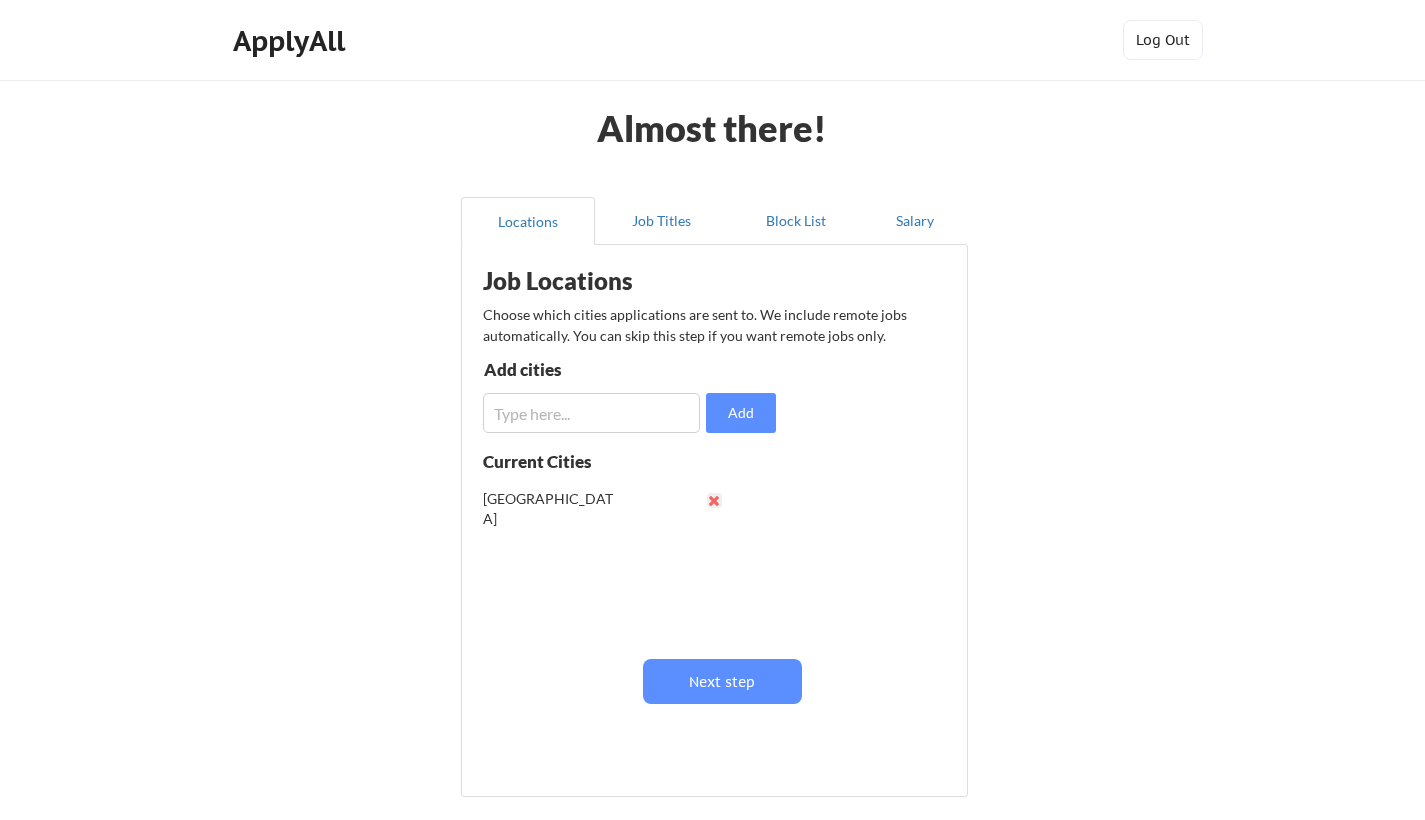 click at bounding box center [591, 413] 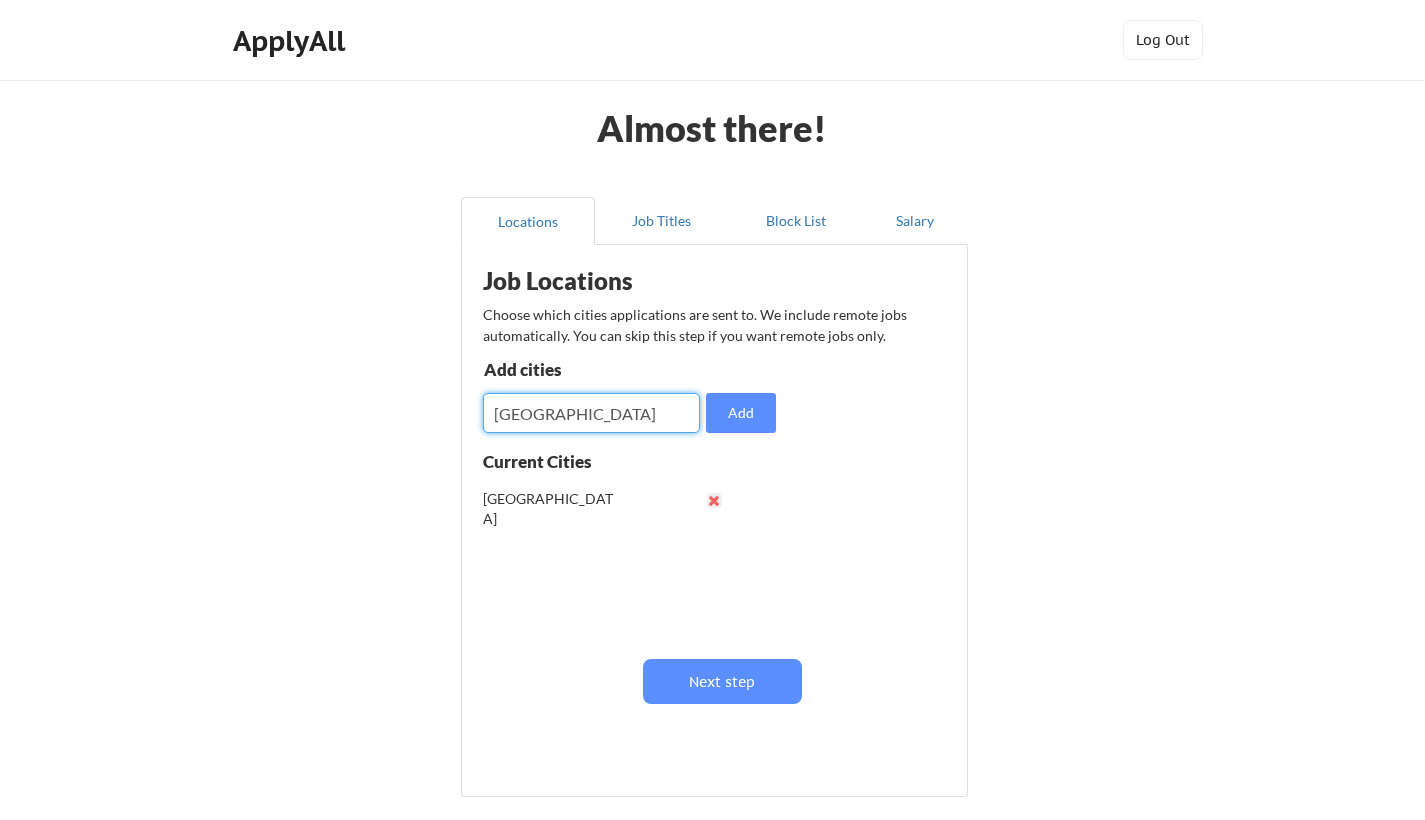 type on "[GEOGRAPHIC_DATA]" 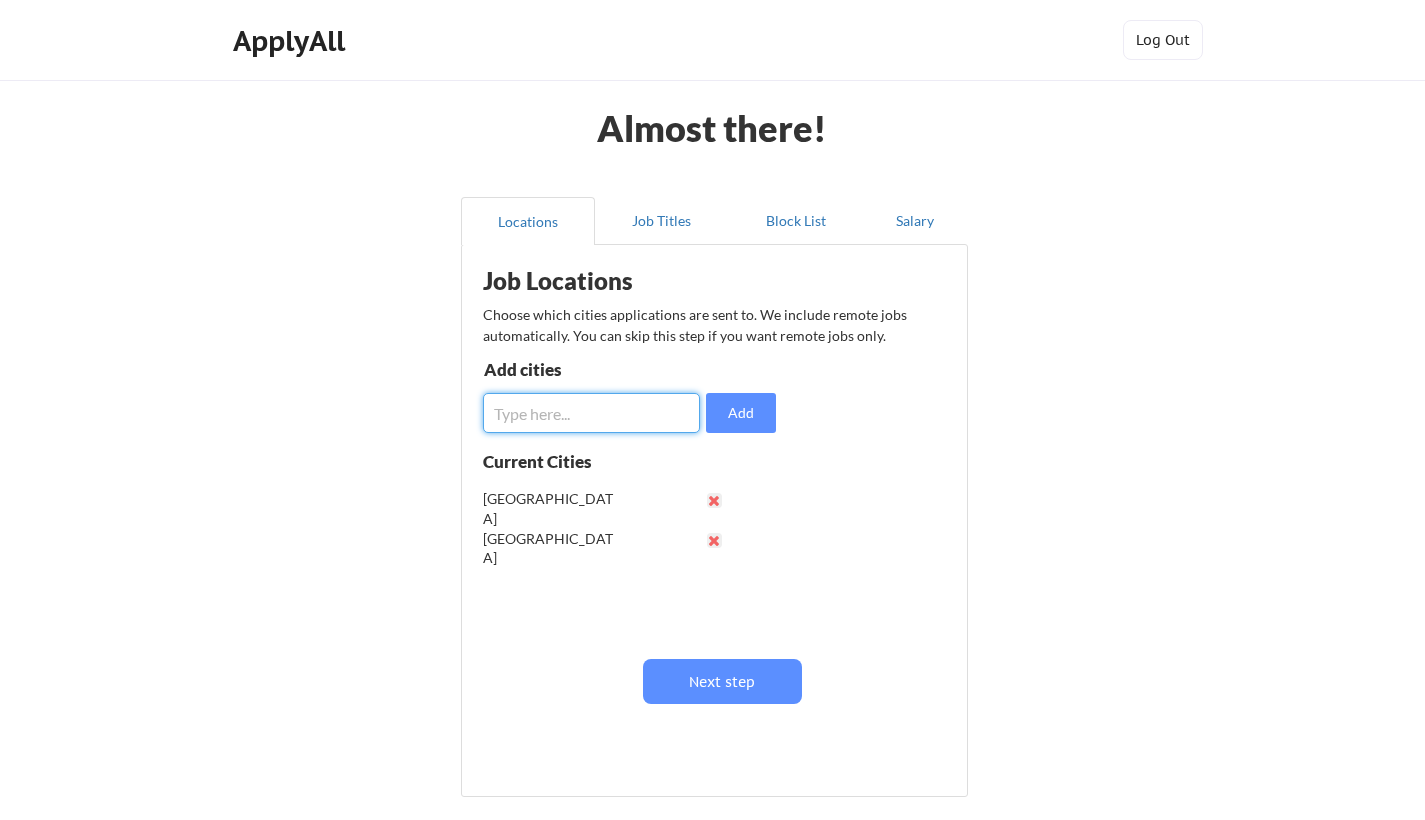 click at bounding box center (591, 413) 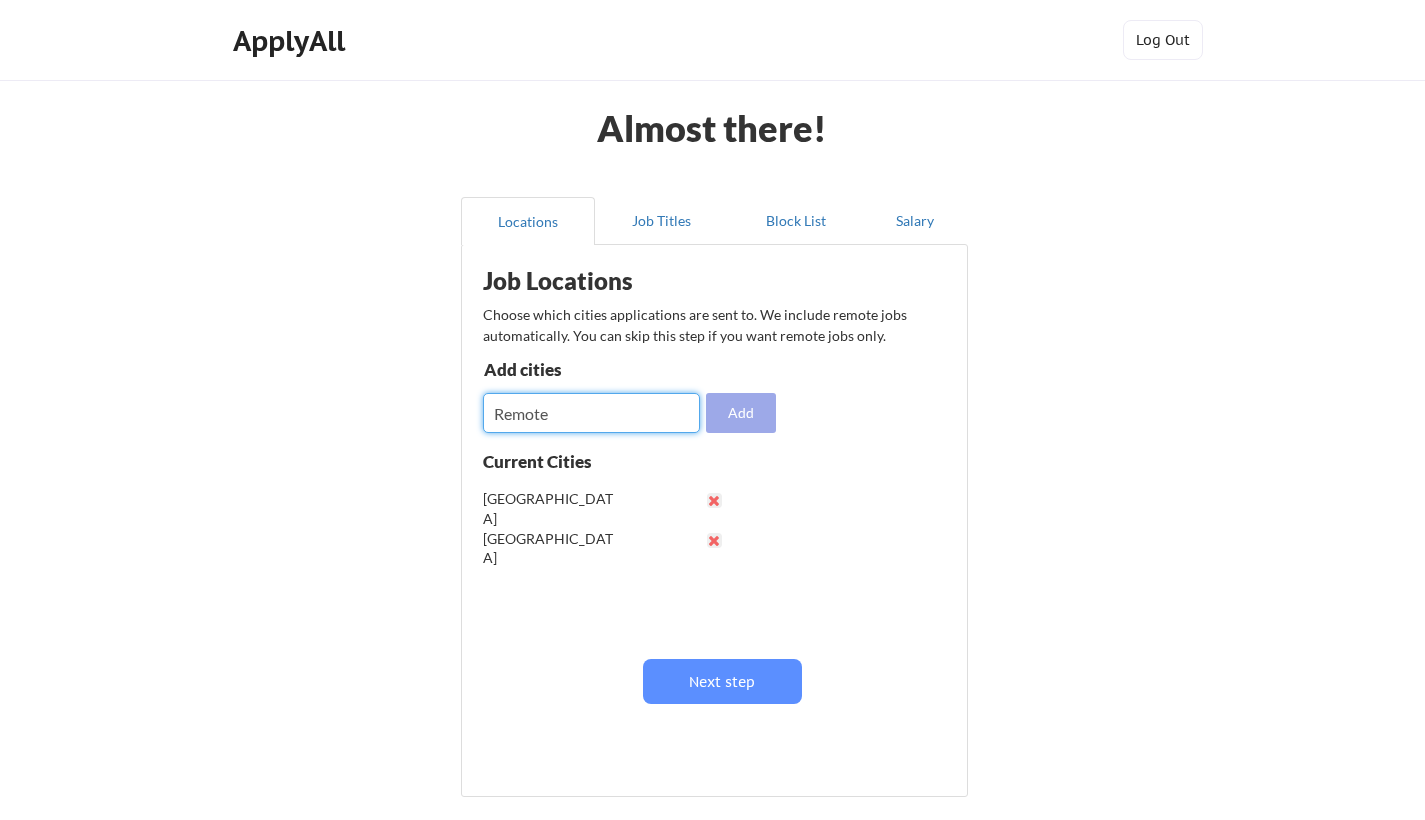 type on "Remote" 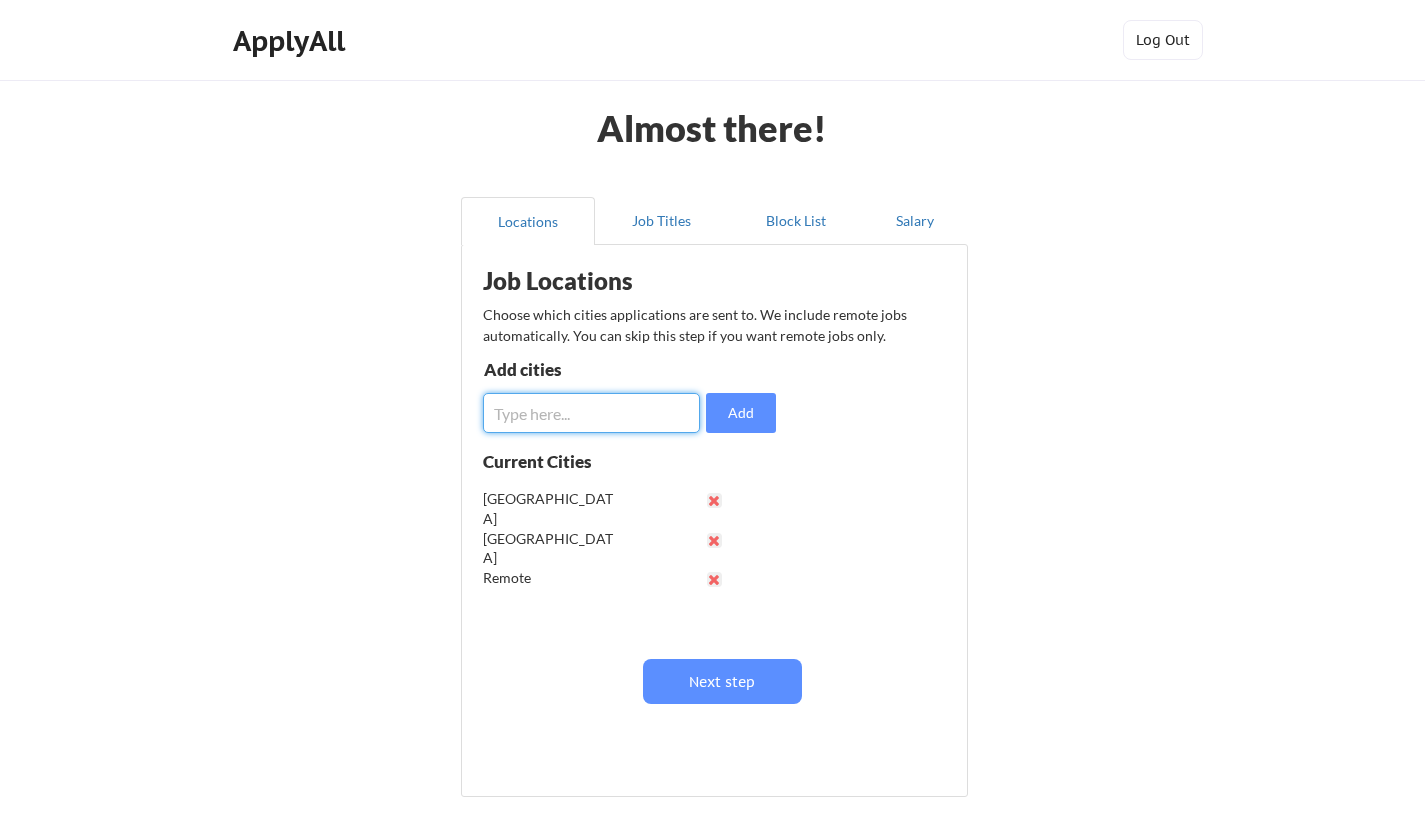 click at bounding box center [591, 413] 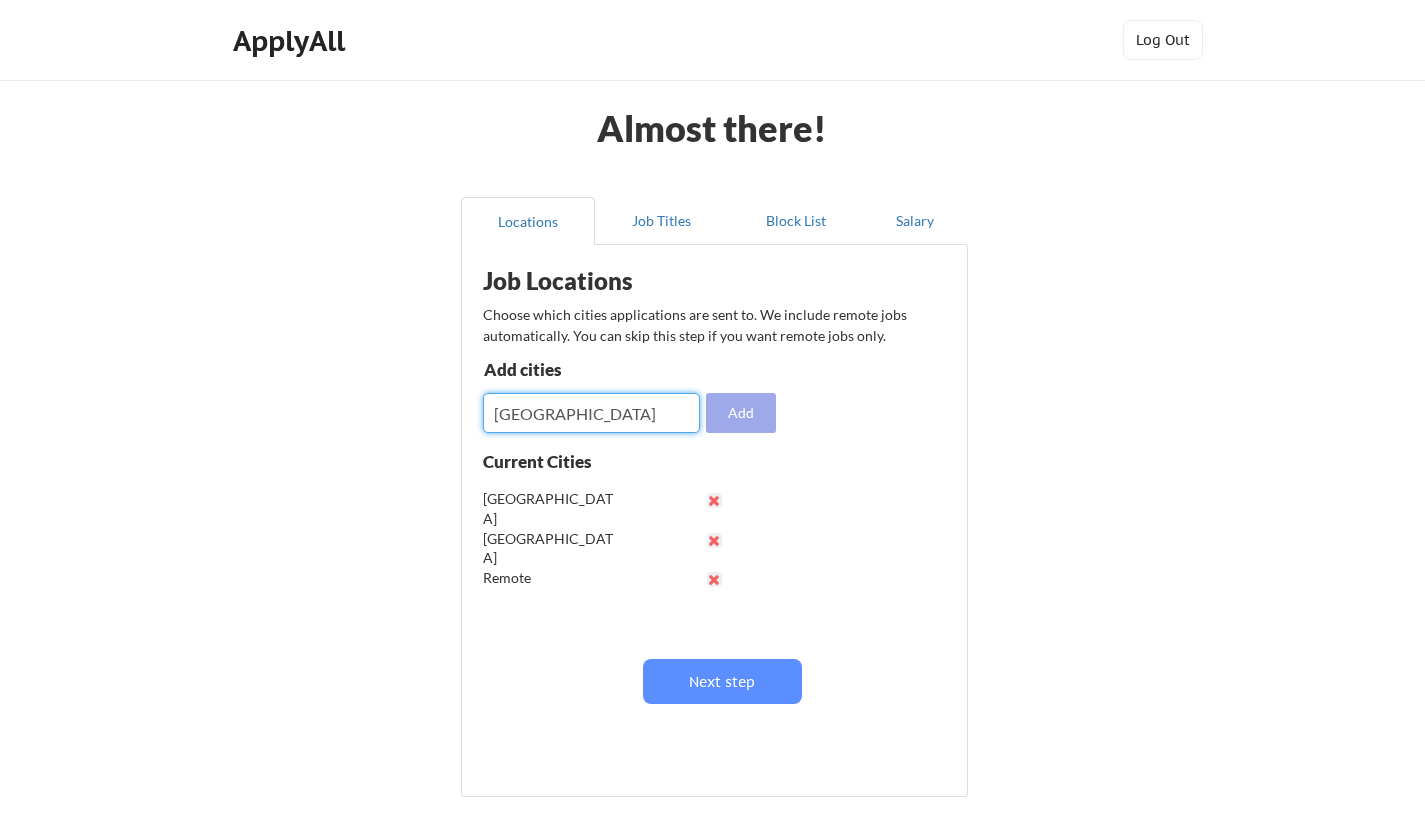 click on "Add" at bounding box center [741, 413] 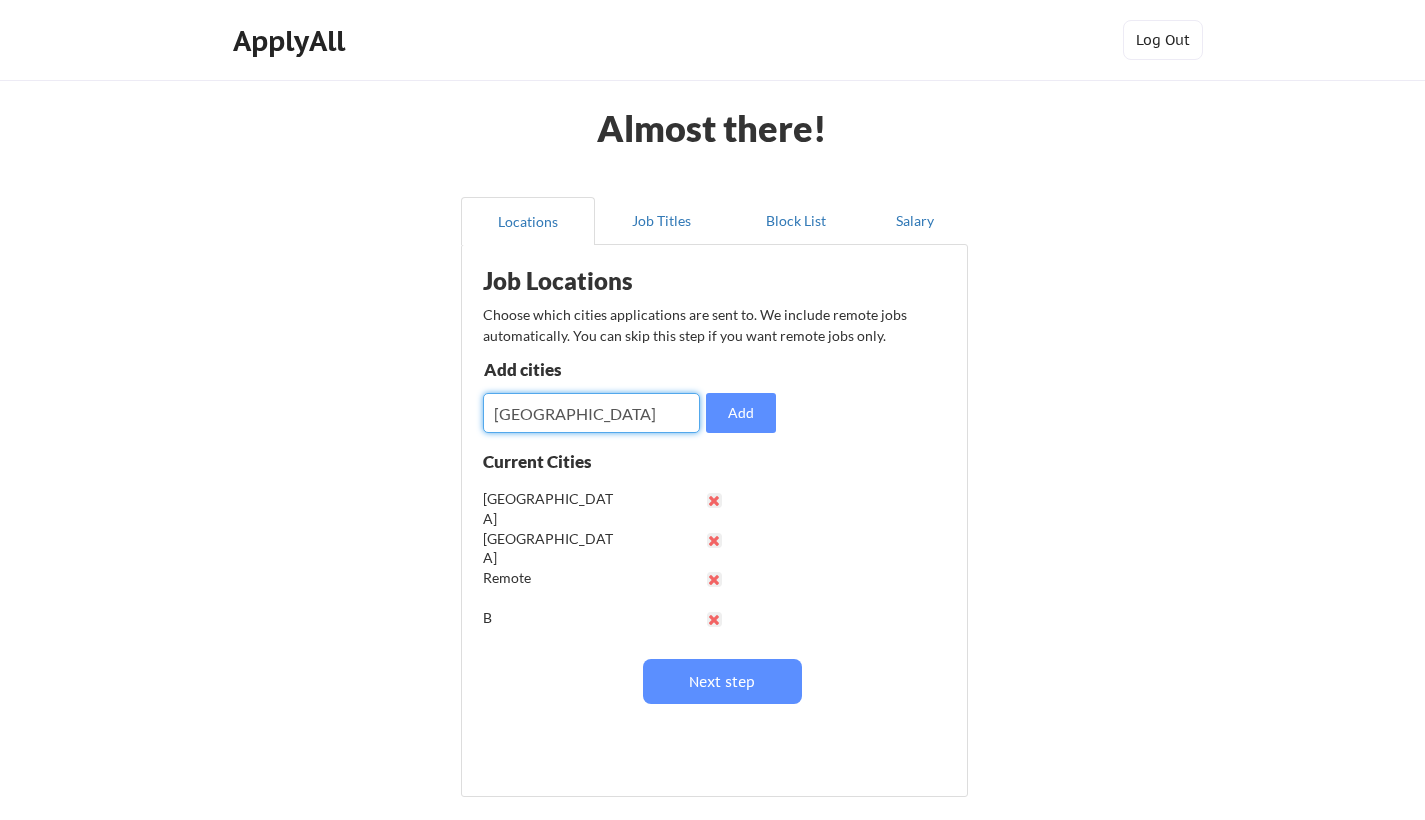 click at bounding box center [591, 413] 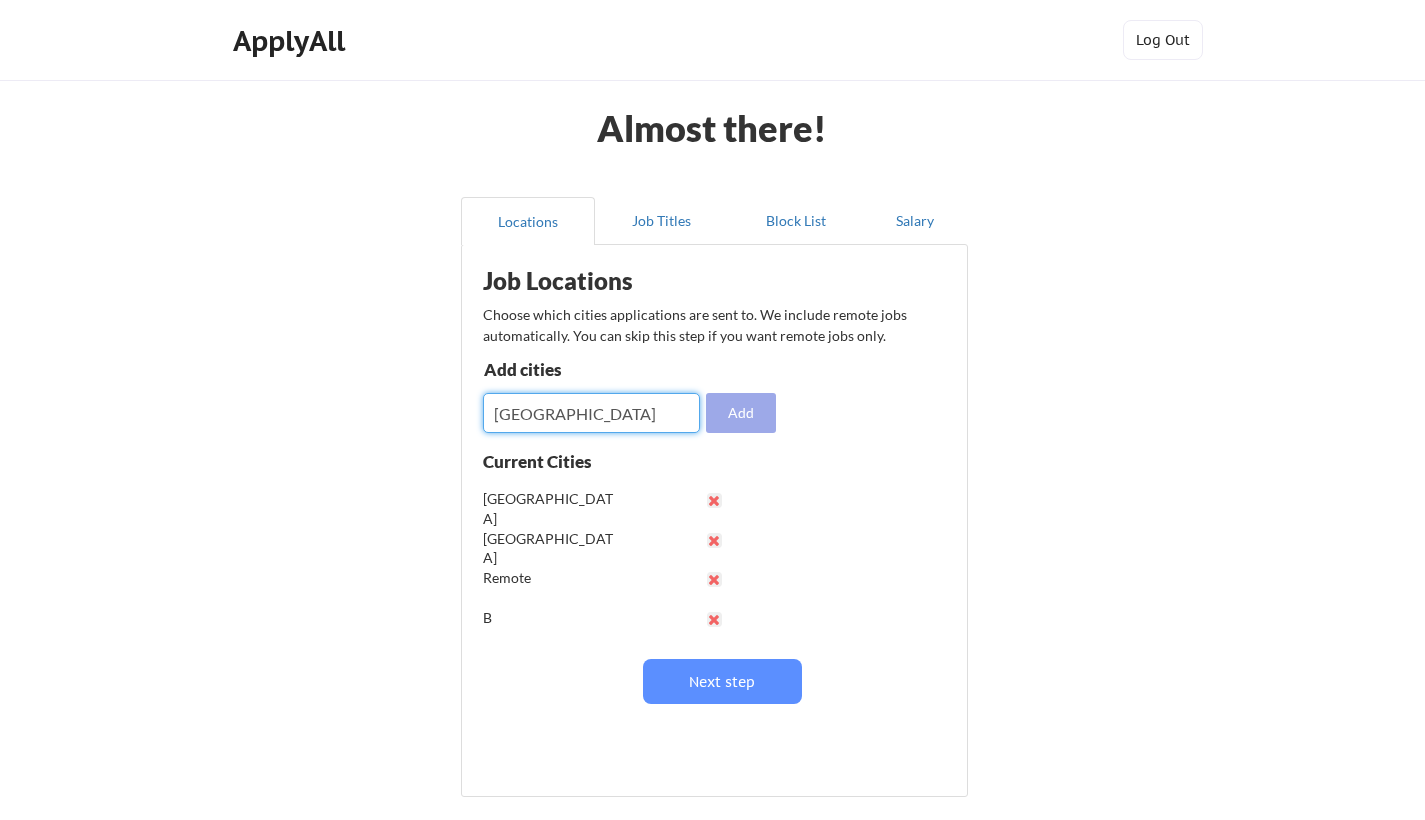 type on "Barcelona" 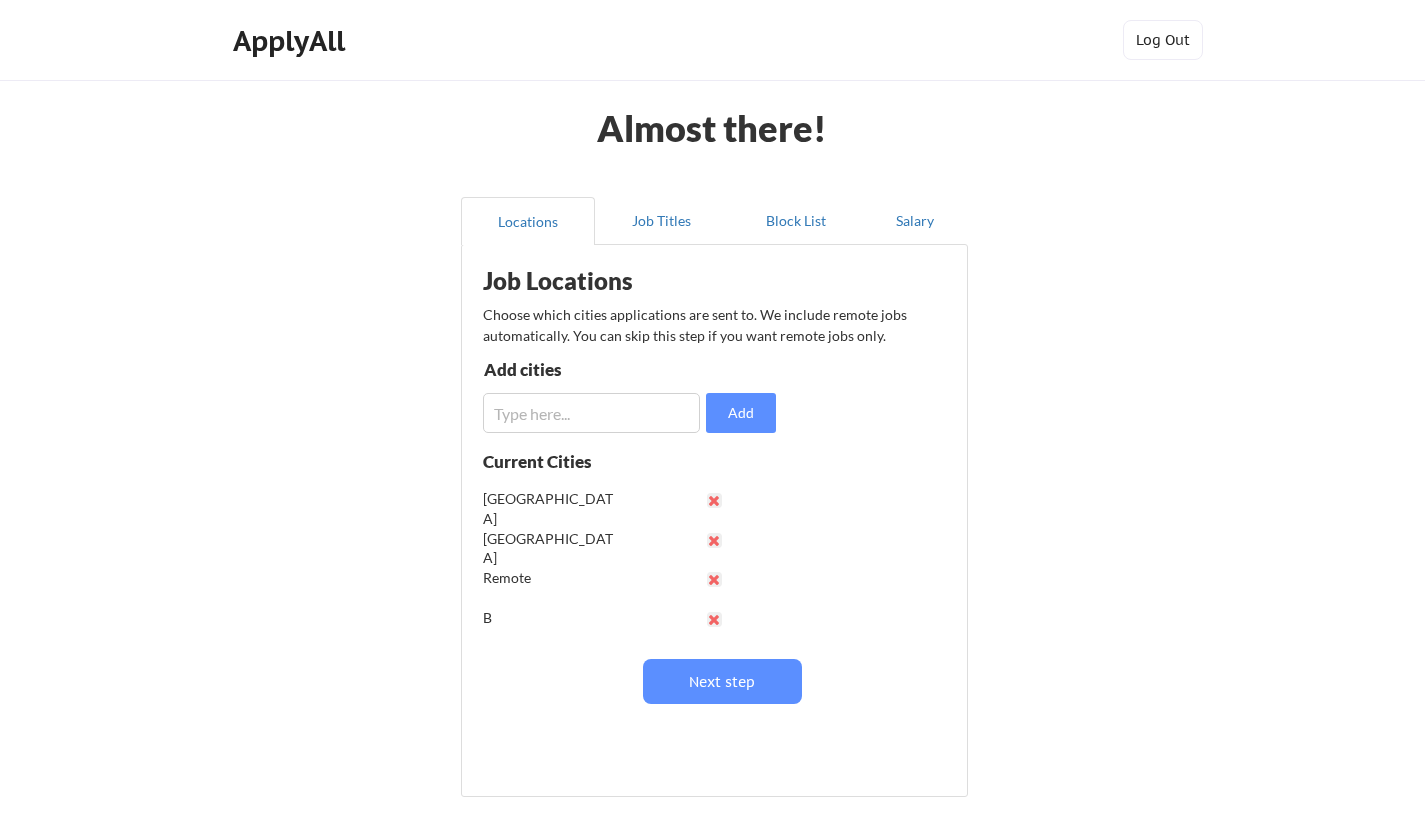 click at bounding box center [591, 413] 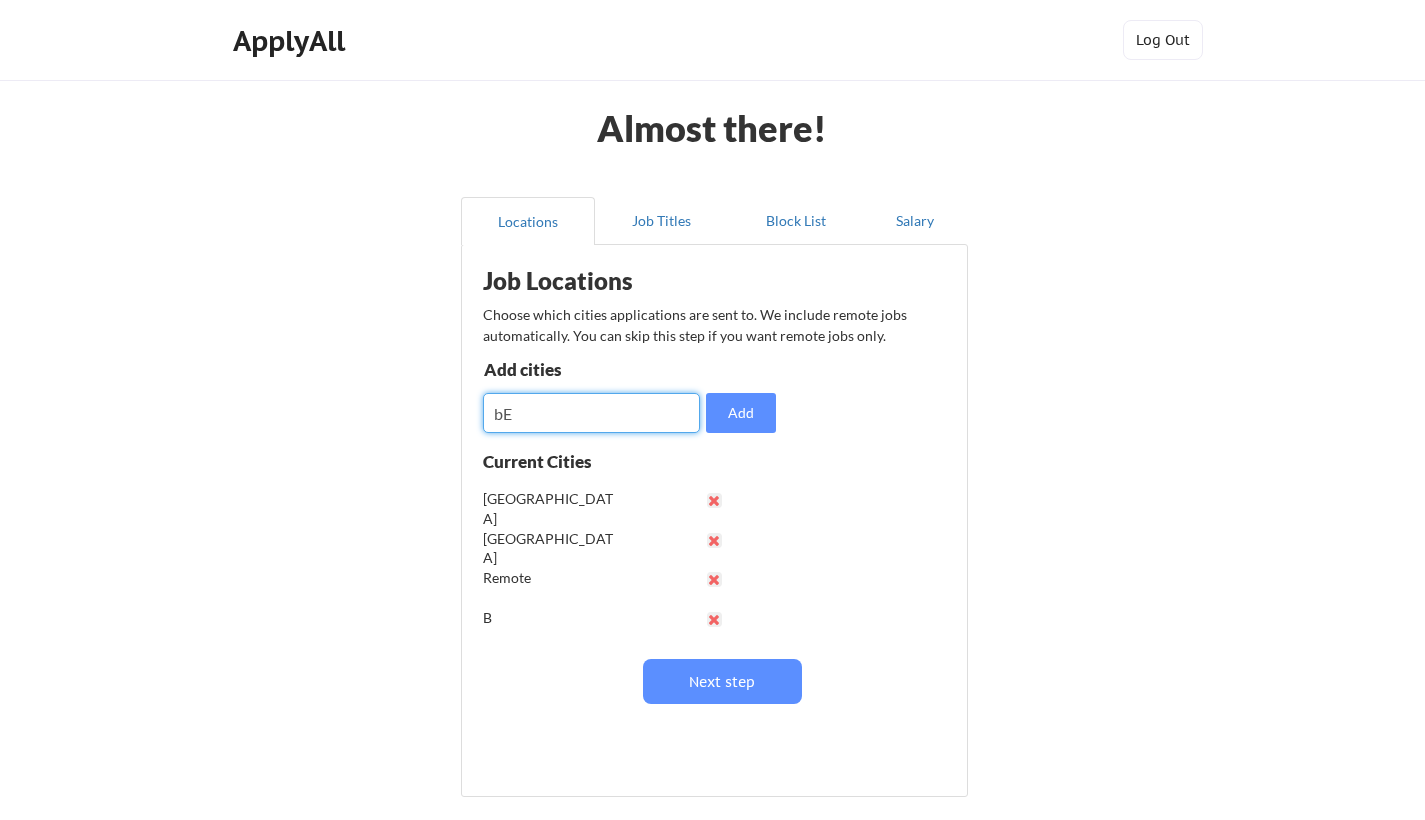 type on "b" 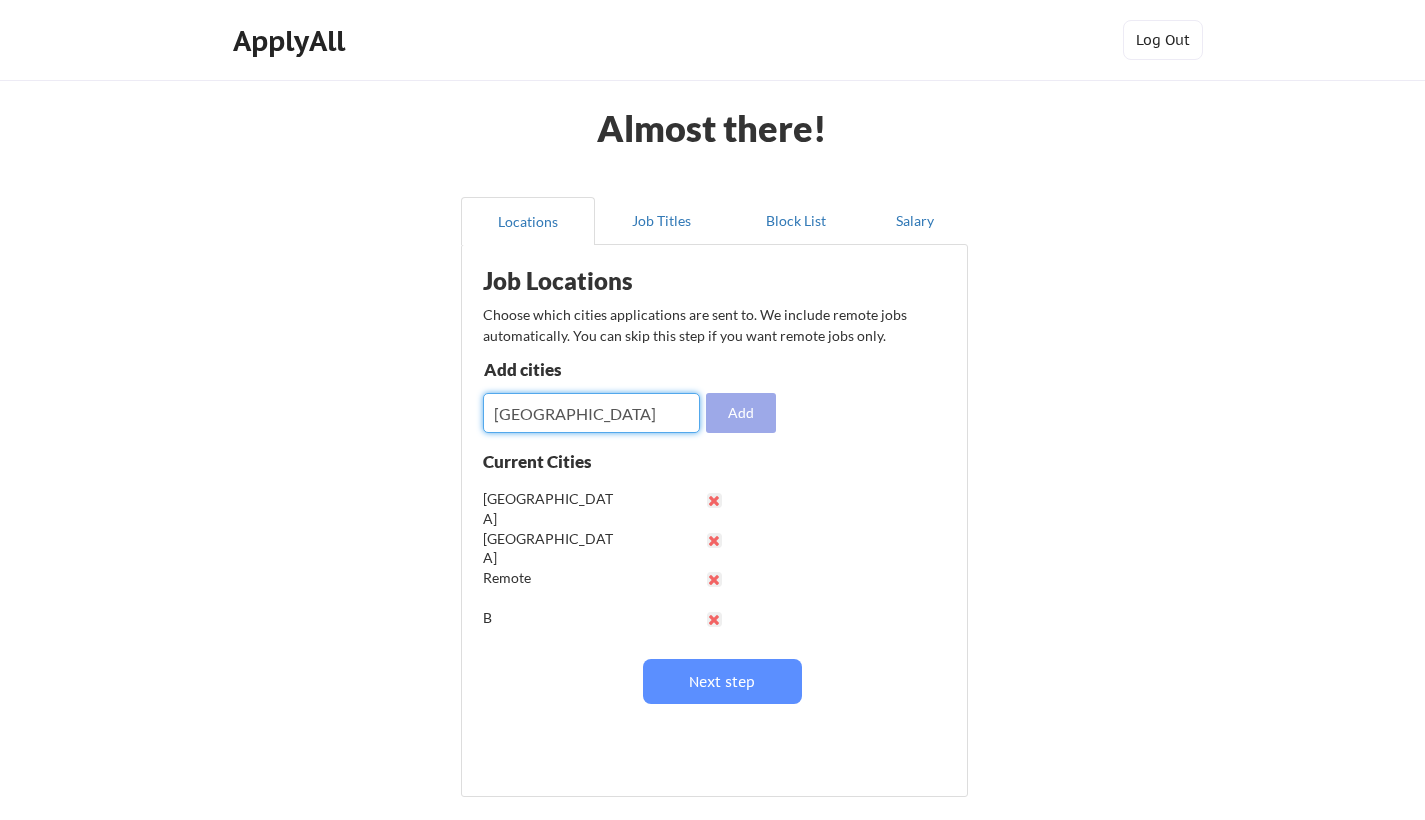 type on "Berlin" 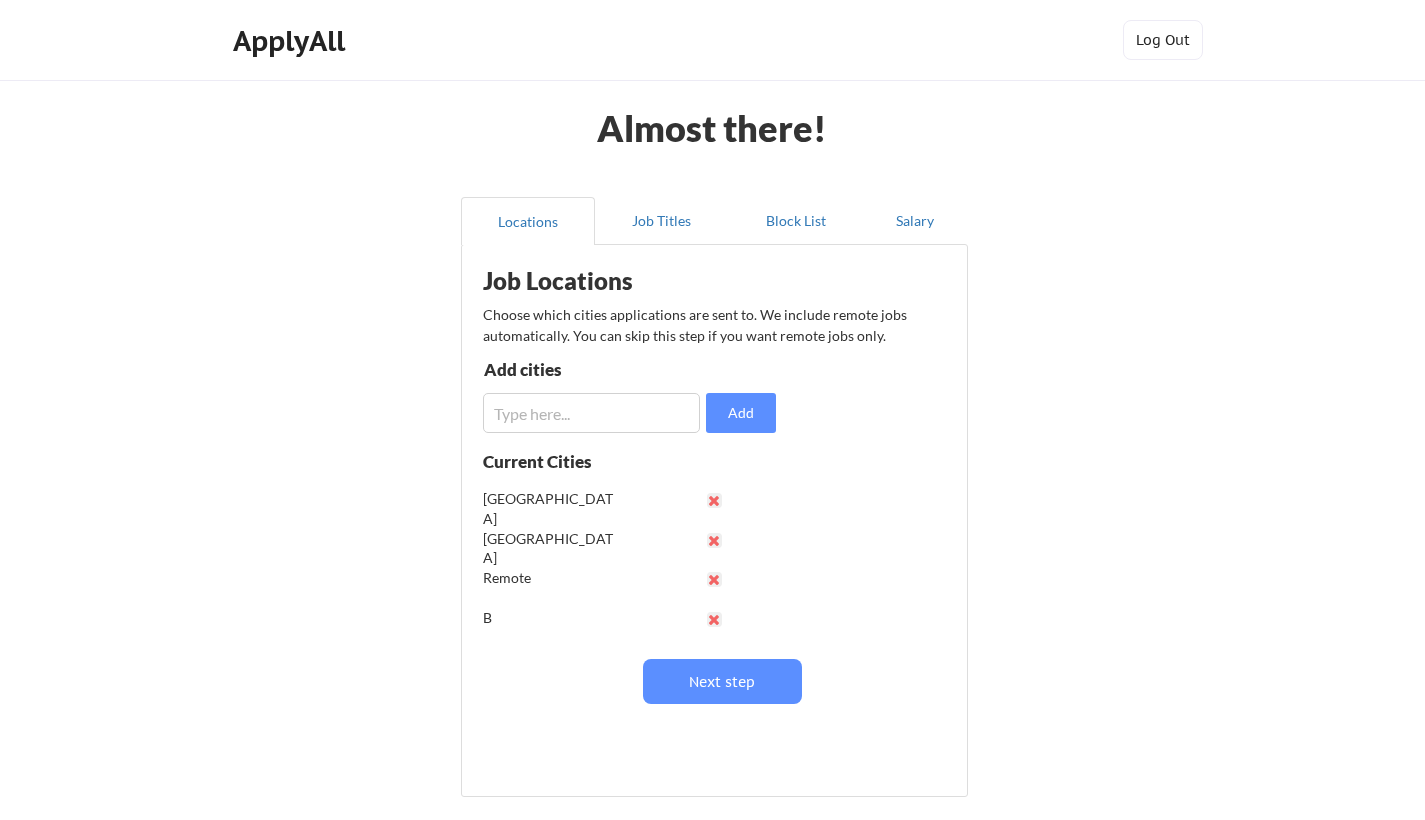 click at bounding box center (591, 413) 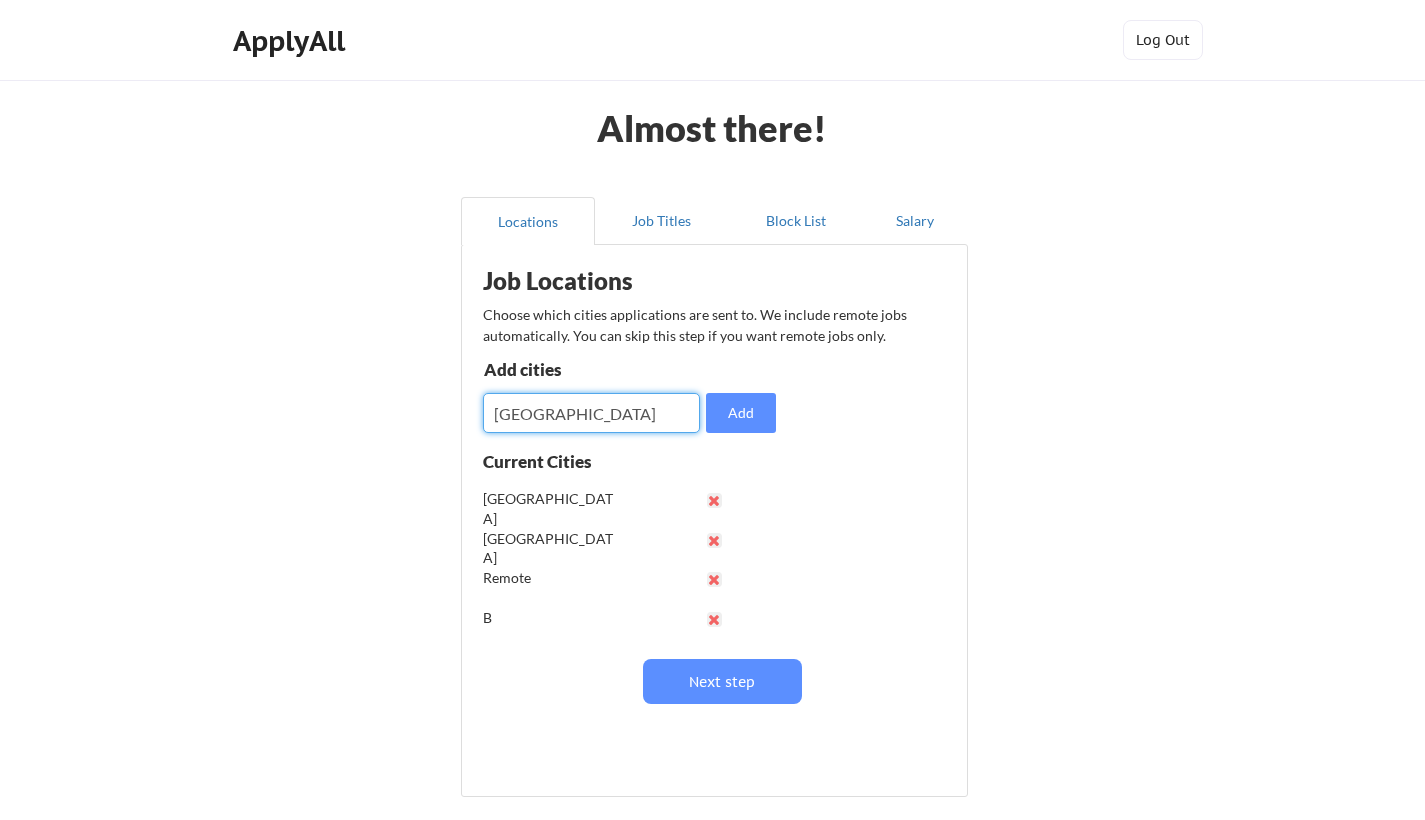 type on "Montreal" 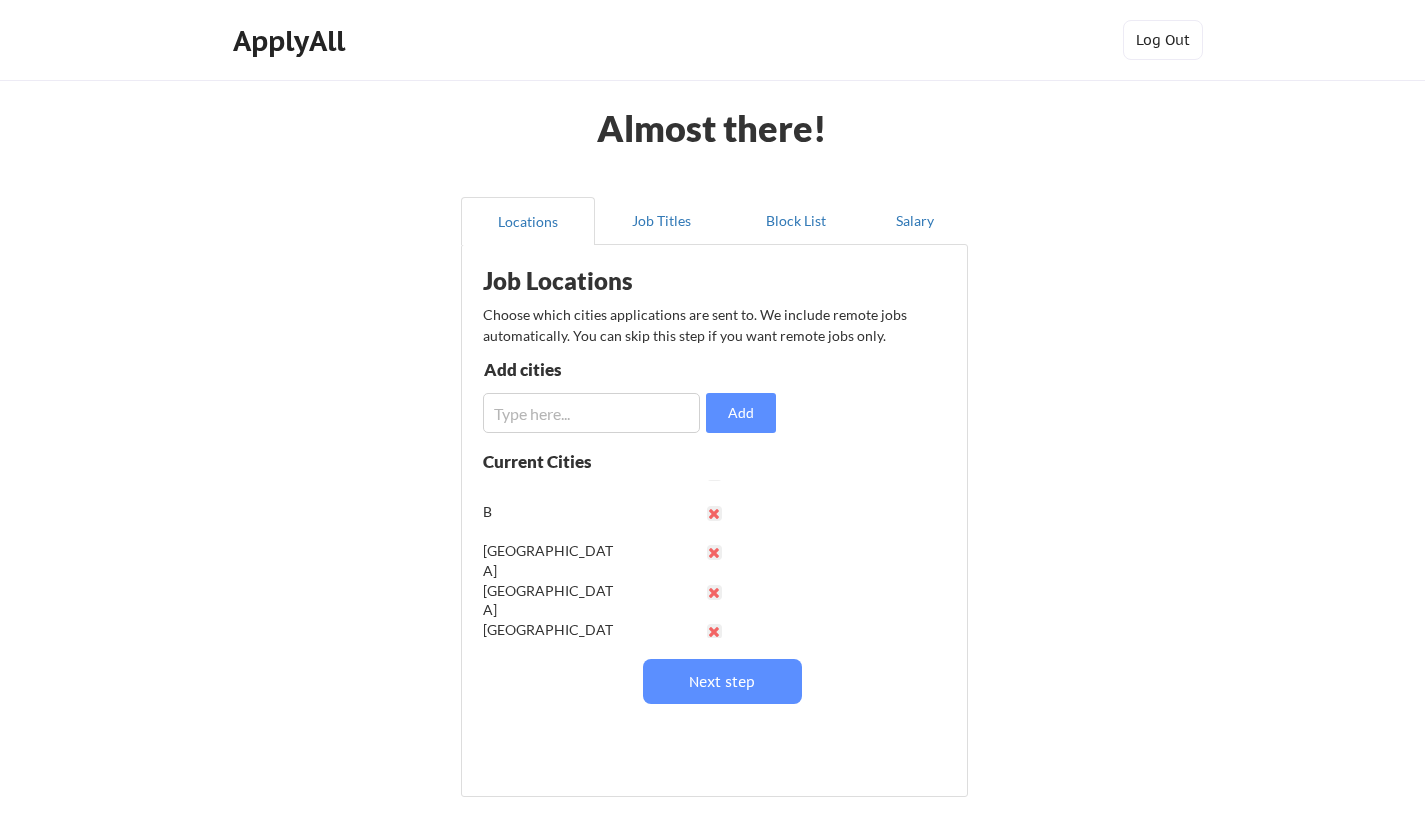 scroll, scrollTop: 107, scrollLeft: 0, axis: vertical 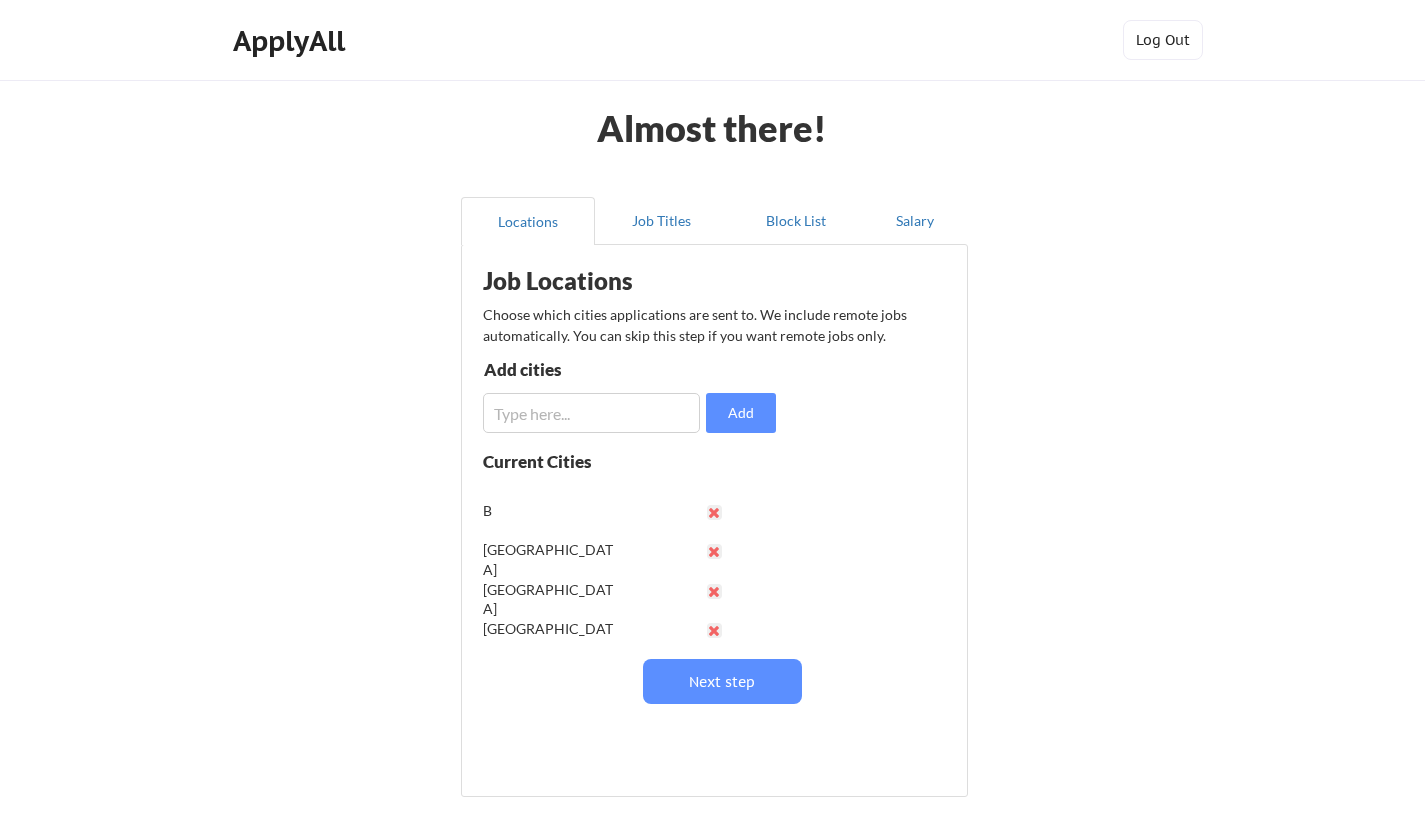 click at bounding box center [714, 512] 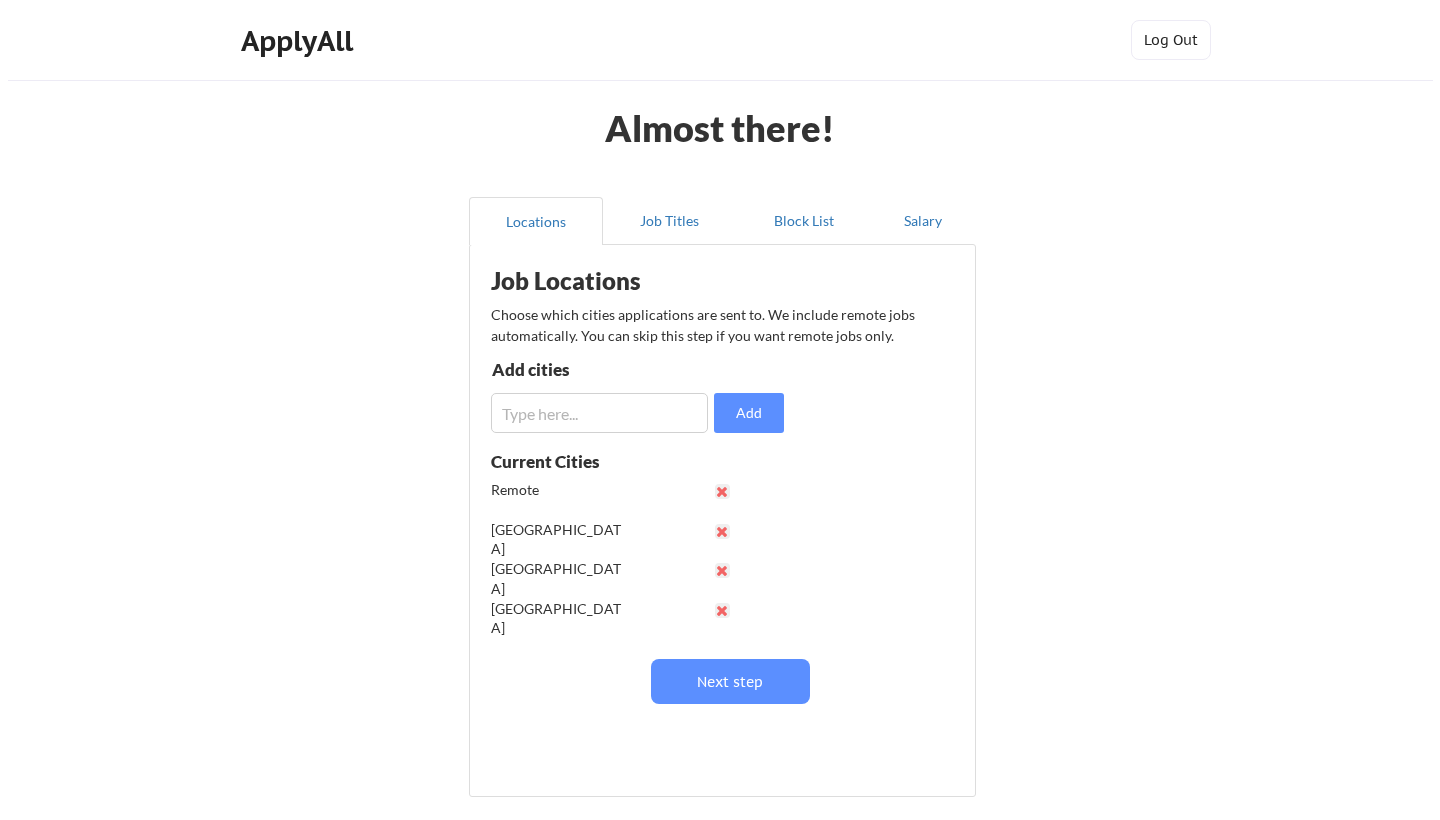 scroll, scrollTop: 77, scrollLeft: 0, axis: vertical 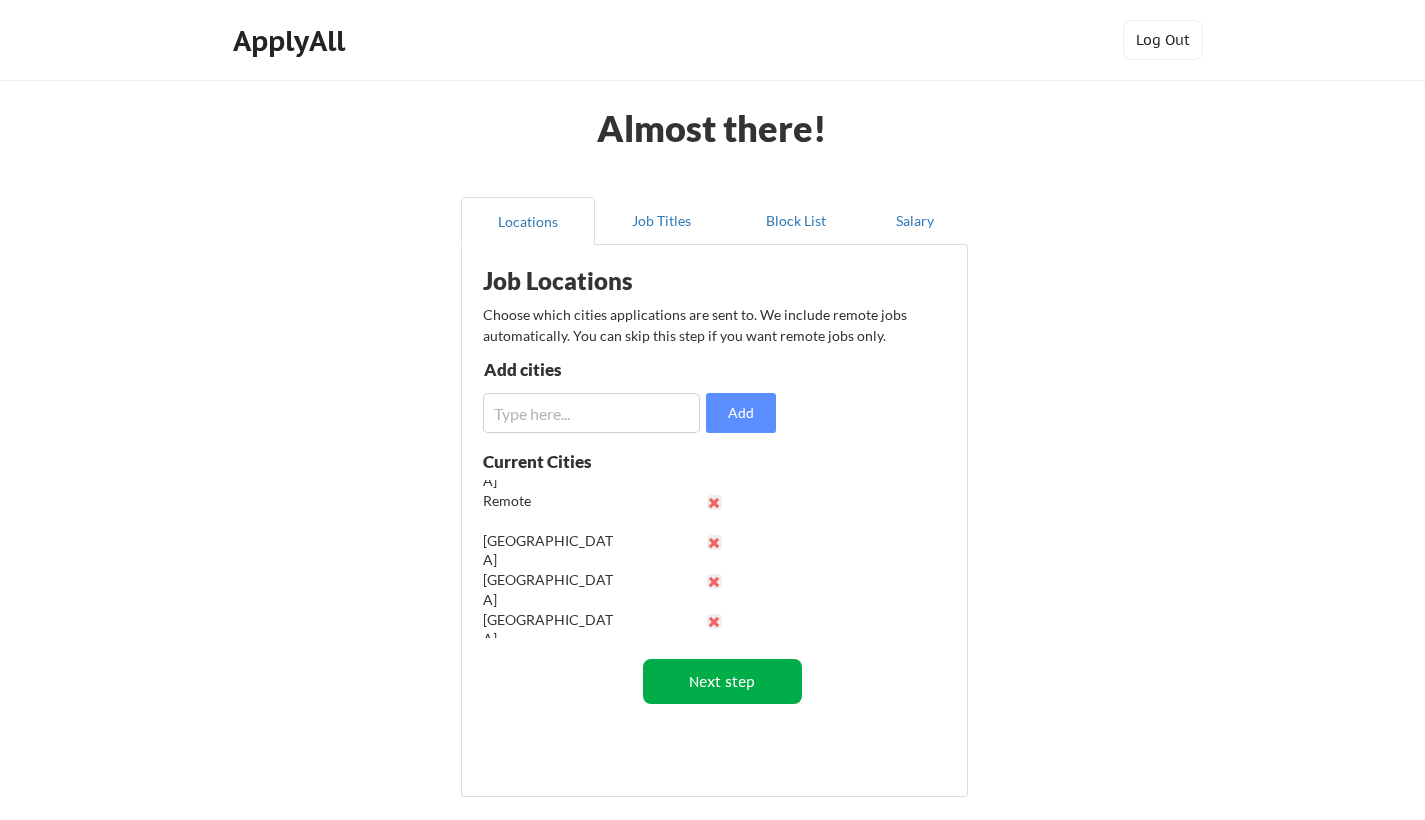 click on "Next step" at bounding box center (722, 681) 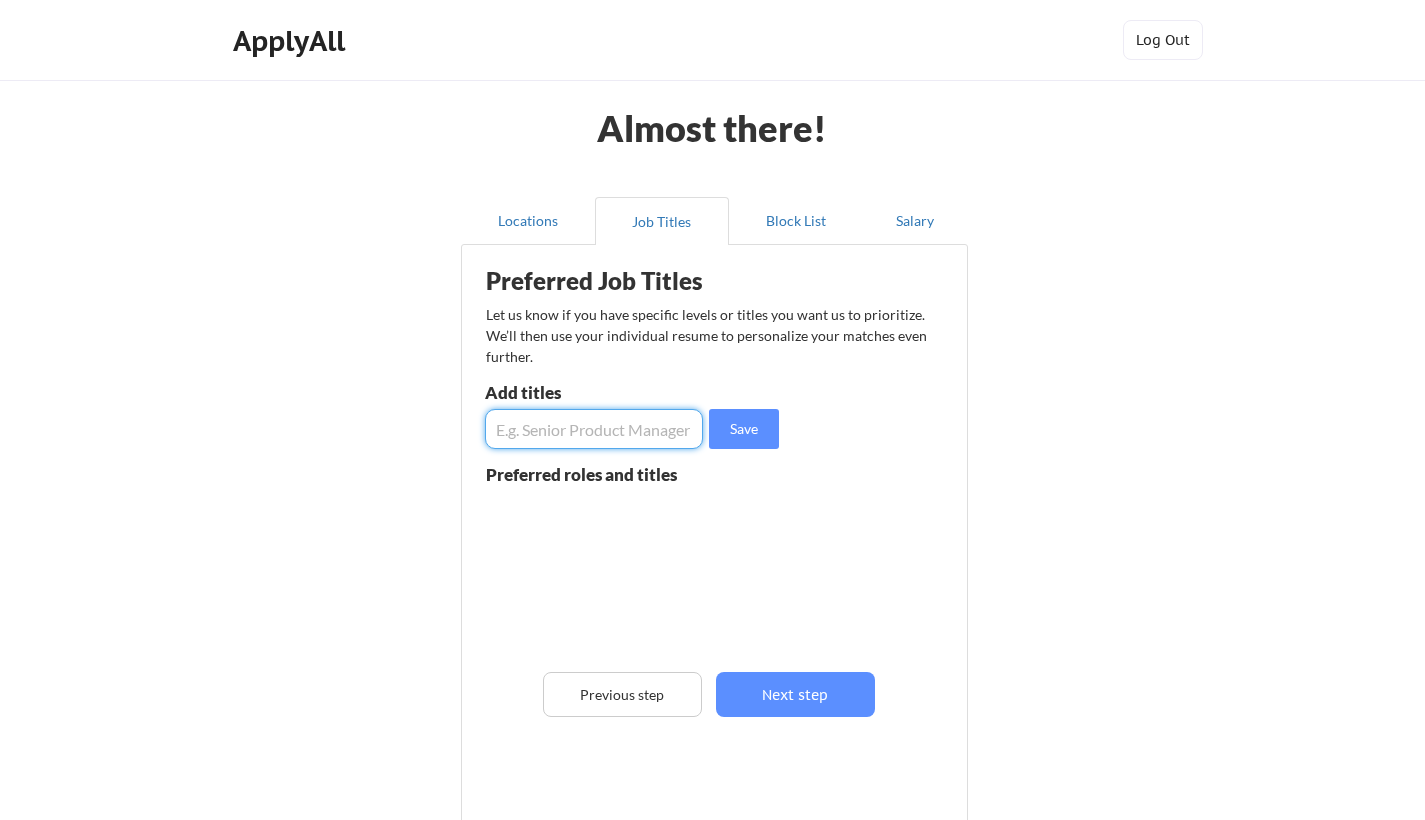 click at bounding box center [594, 429] 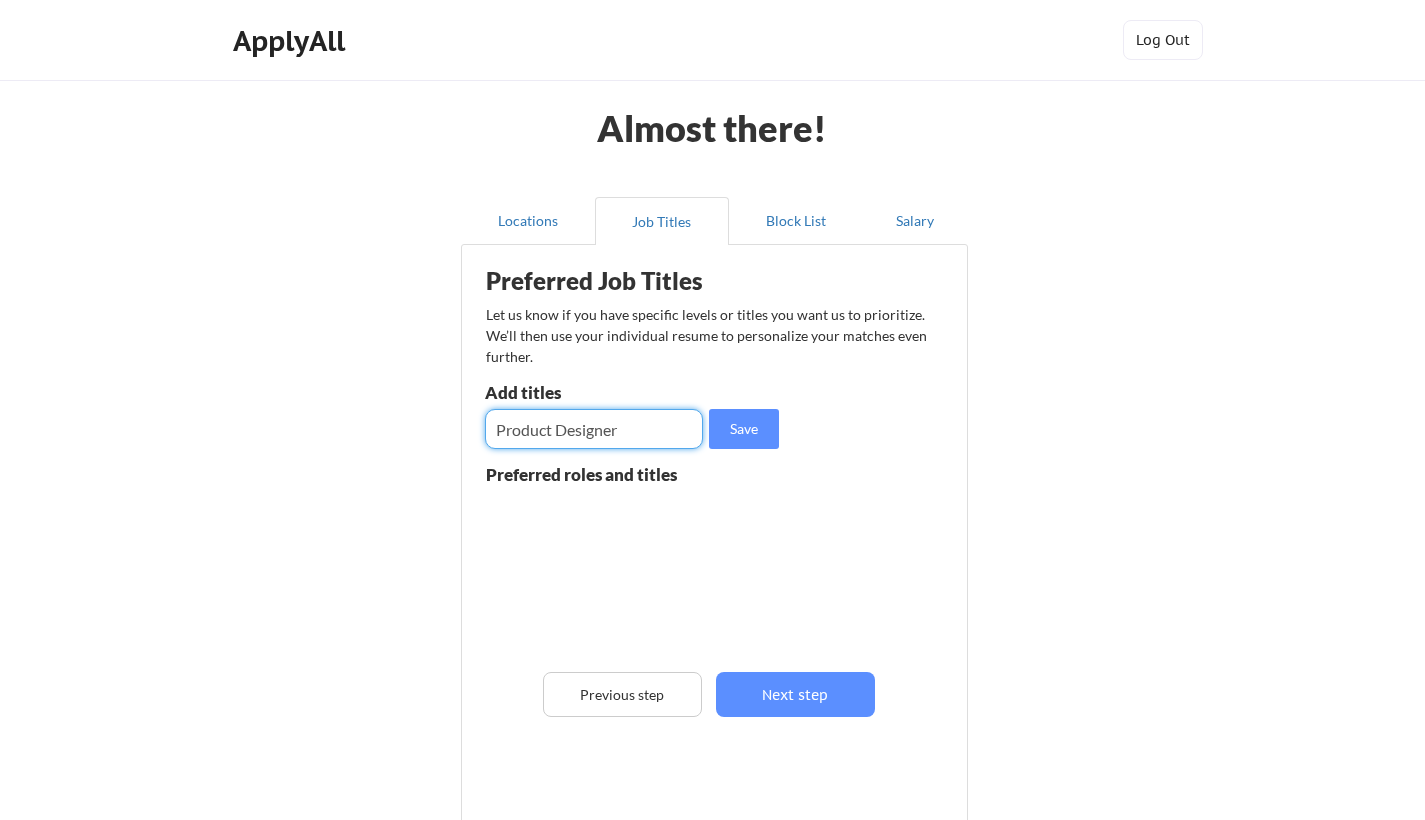 type on "Product Designer" 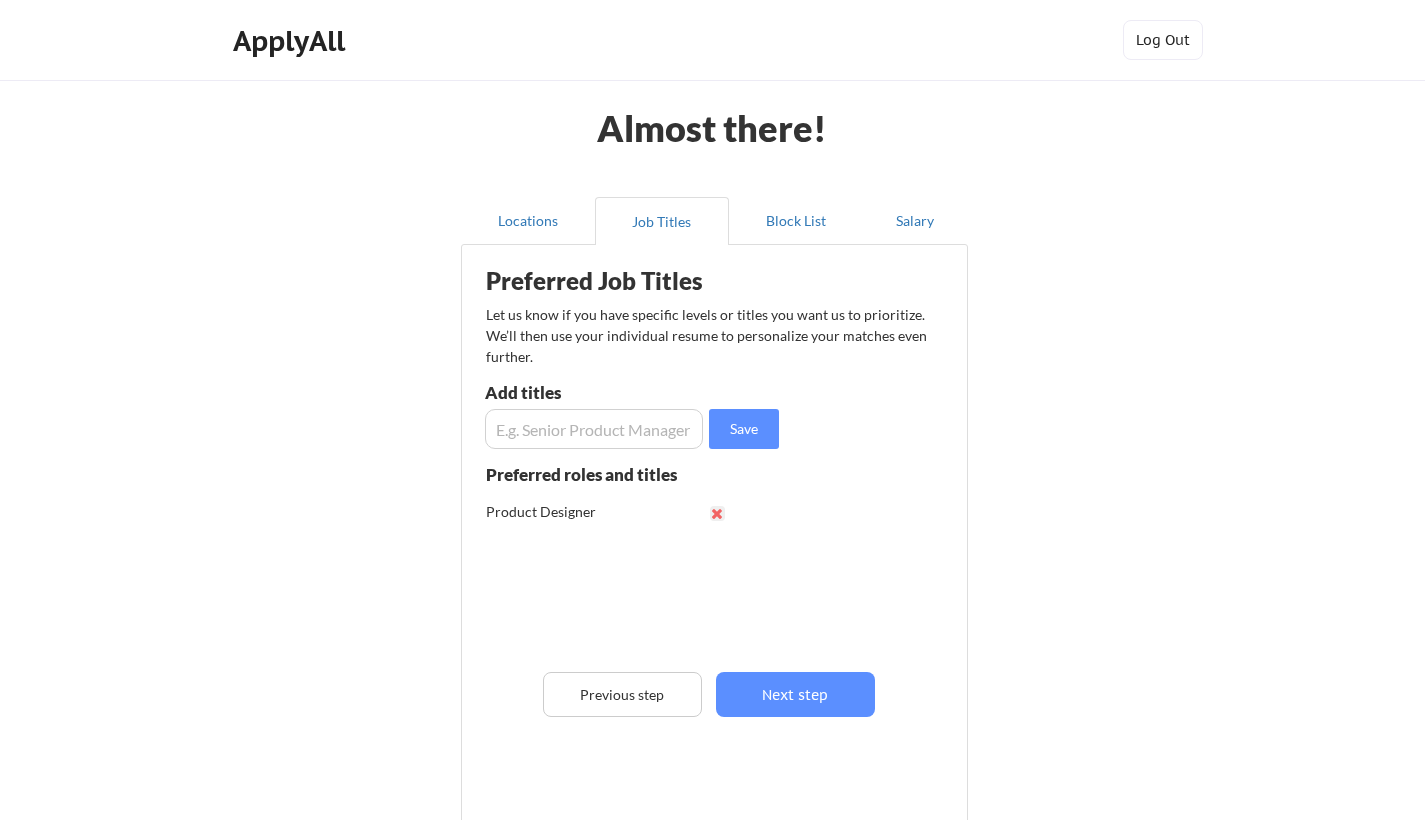 click at bounding box center [594, 429] 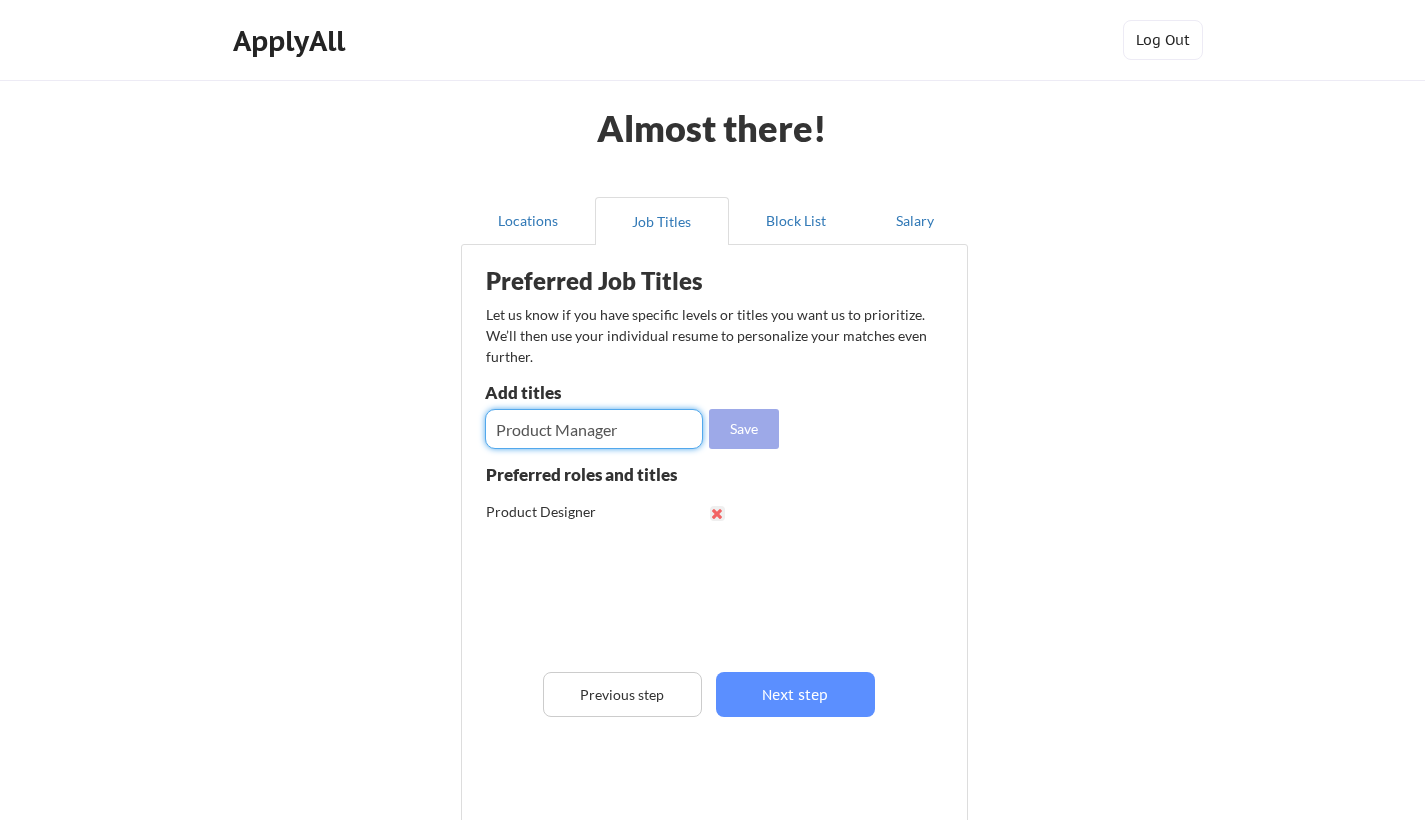 type on "Product Manager" 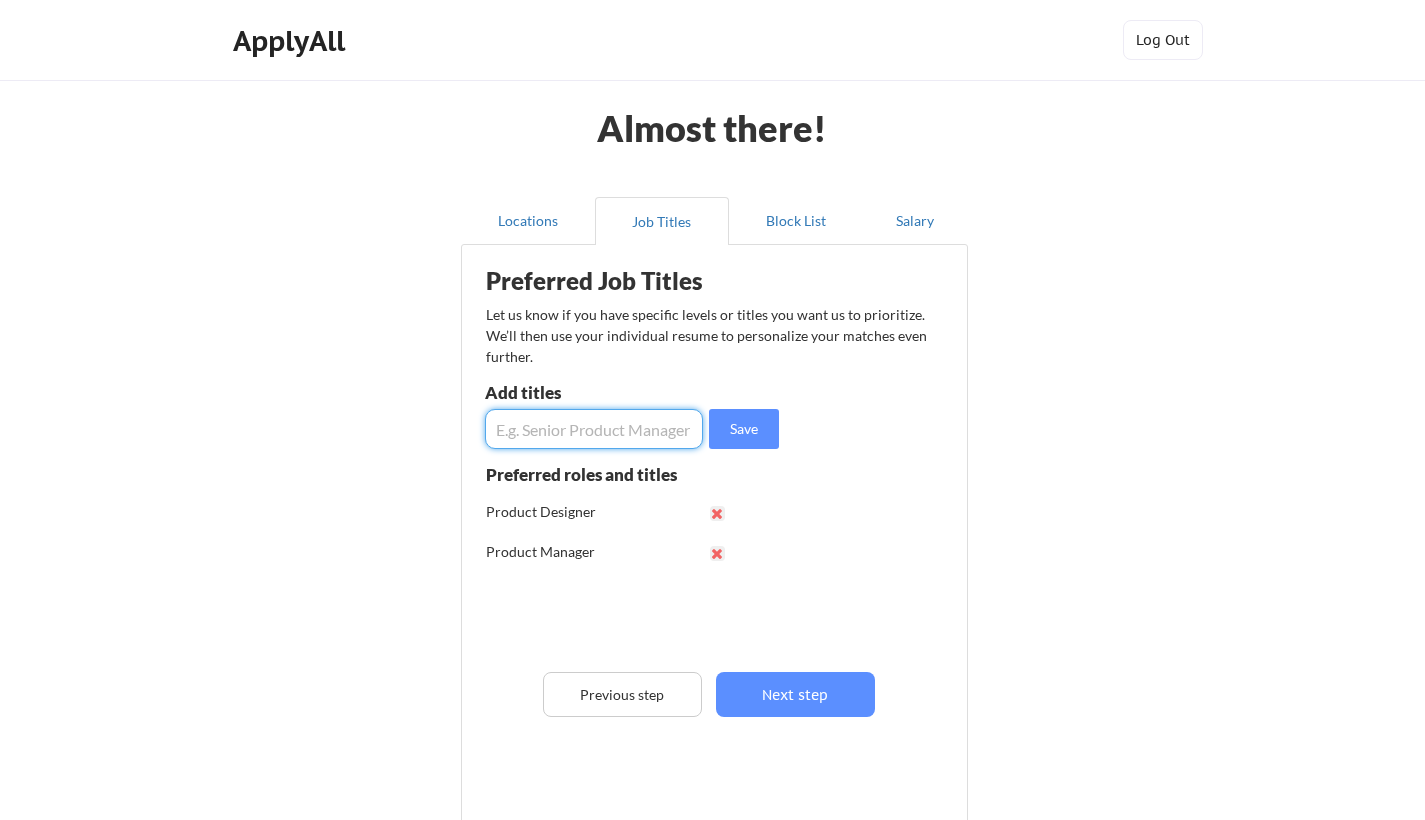 click at bounding box center (594, 429) 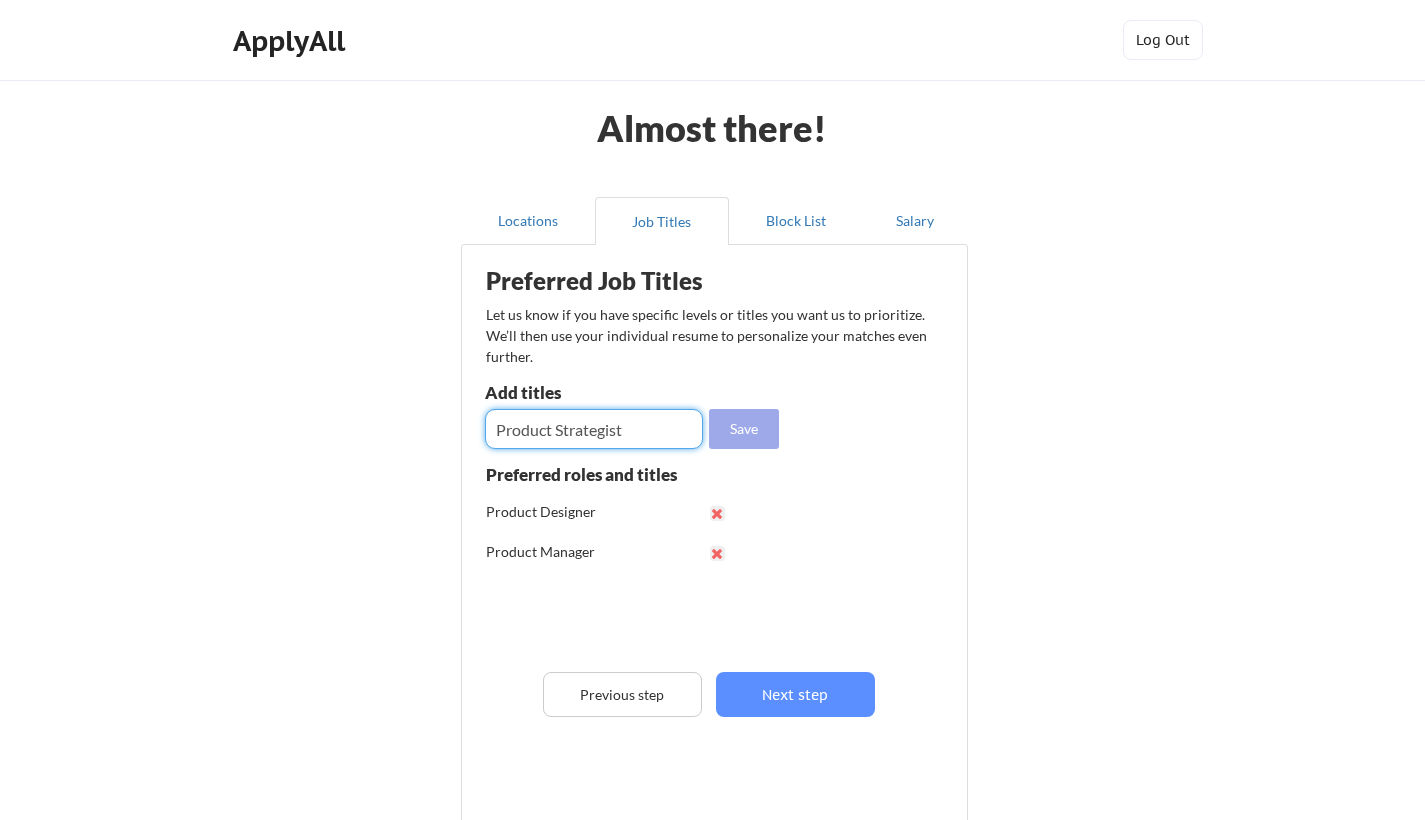type on "Product Strategist" 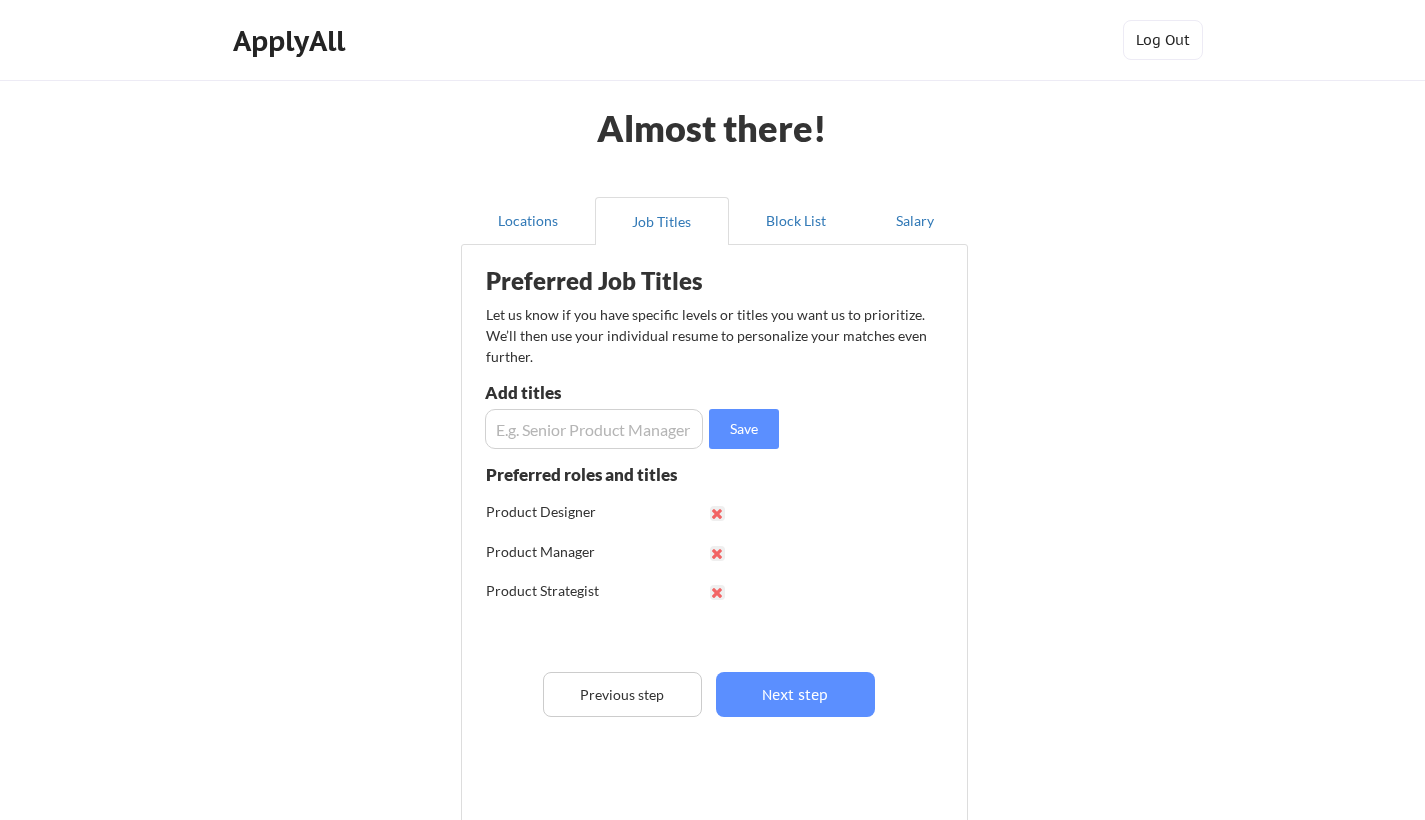 click at bounding box center [594, 429] 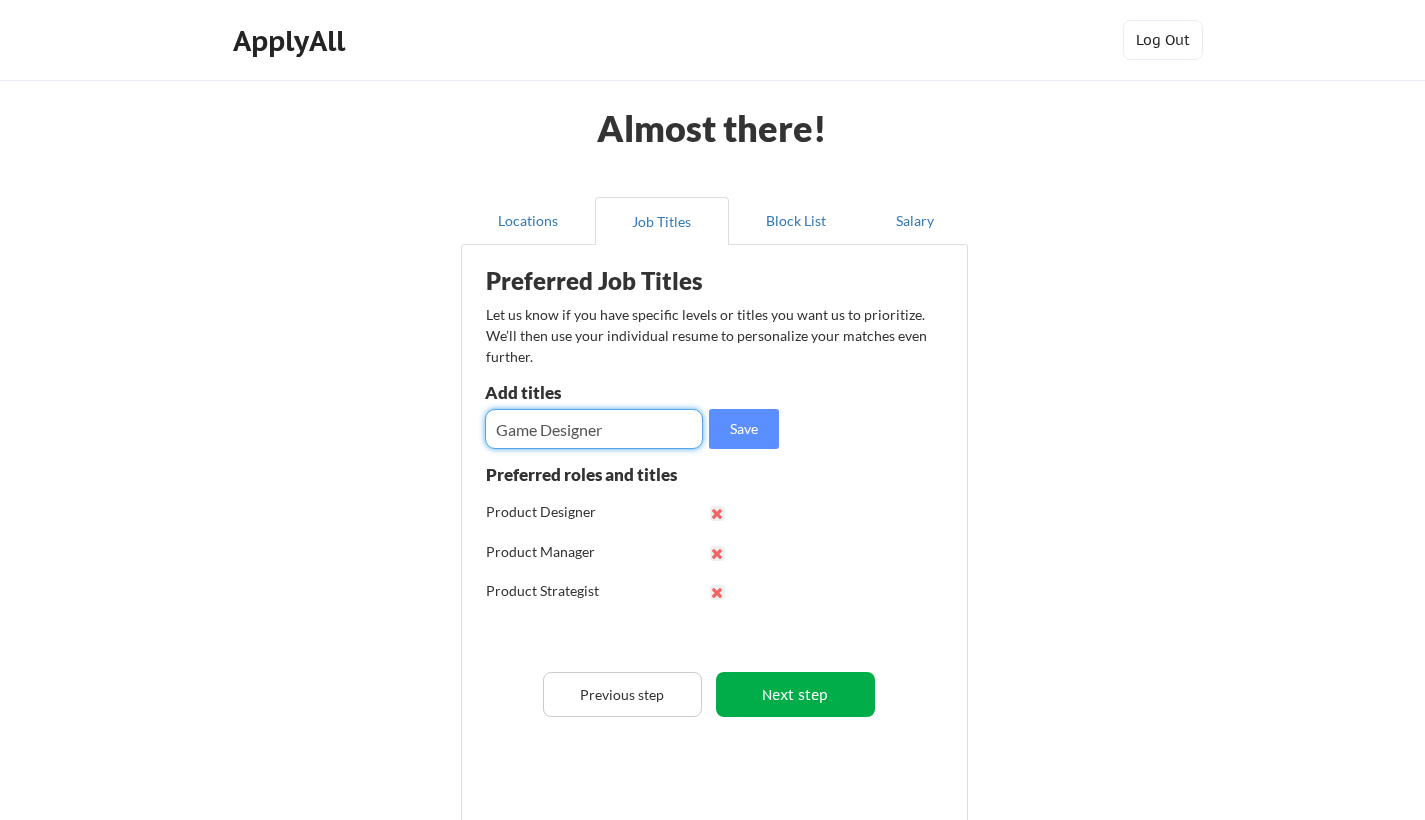 type on "Game Designer" 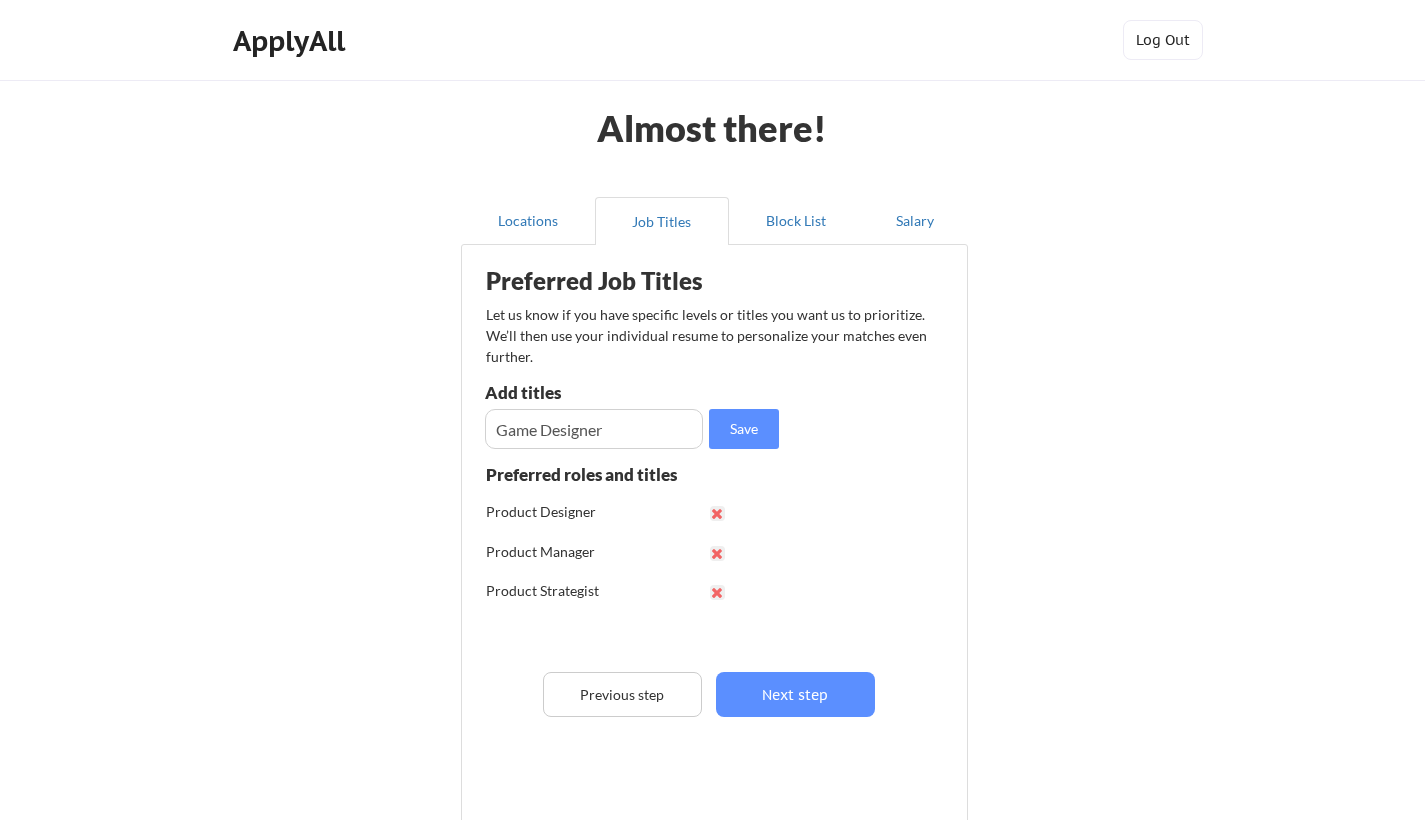 drag, startPoint x: 770, startPoint y: 689, endPoint x: 753, endPoint y: 418, distance: 271.53268 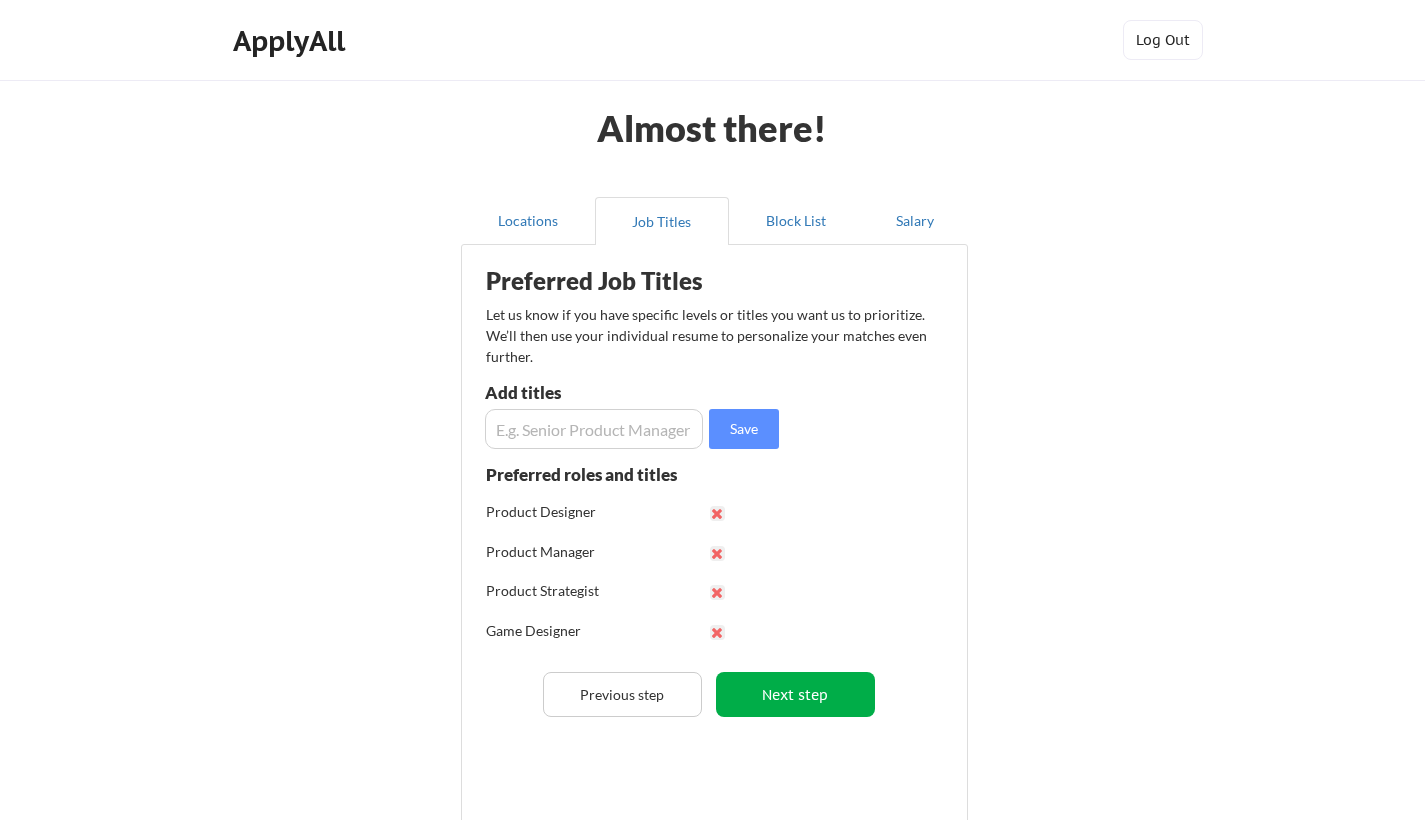 click on "Next step" at bounding box center (795, 694) 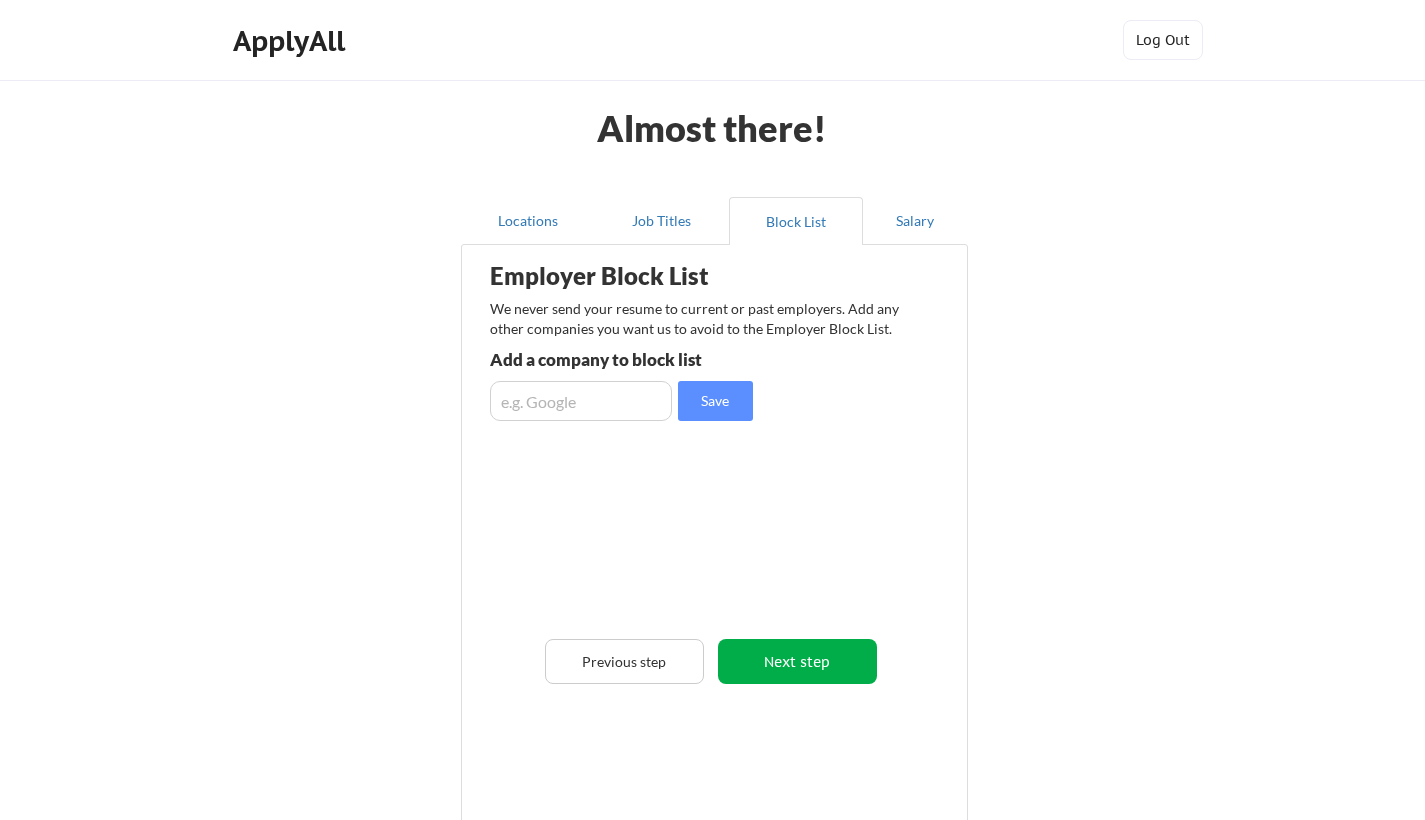 click on "Next step" at bounding box center (797, 661) 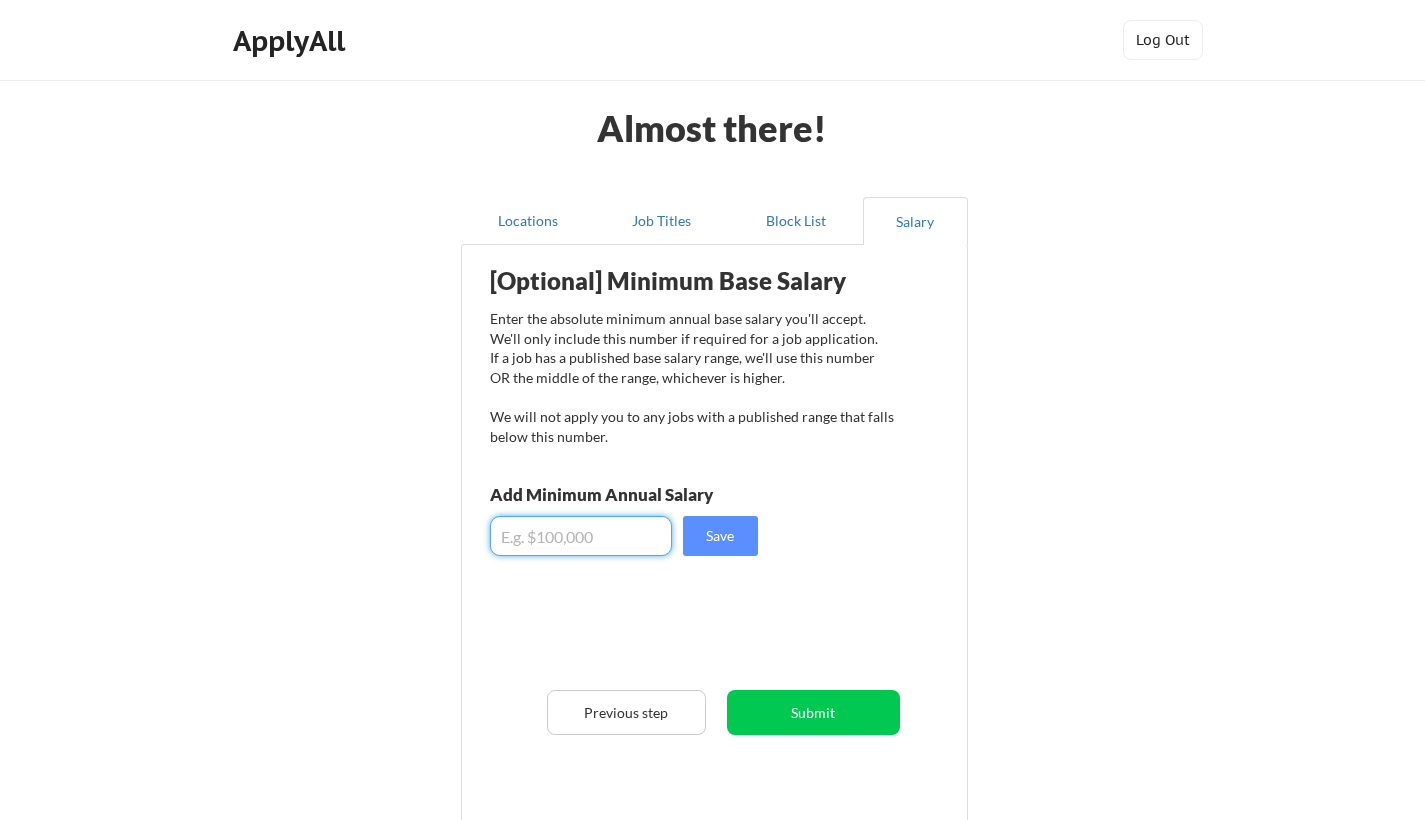 click at bounding box center (581, 536) 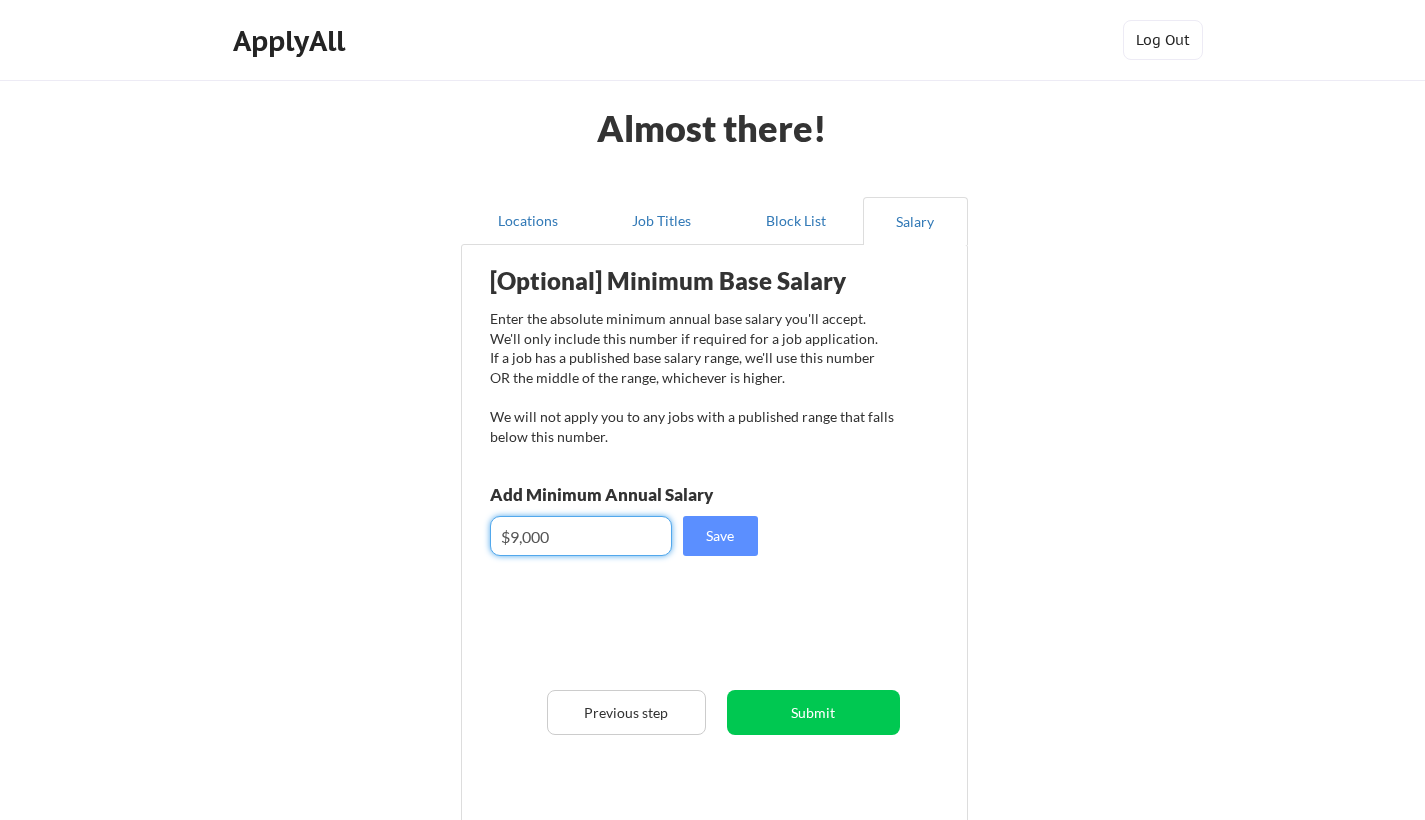 type on "$90,000" 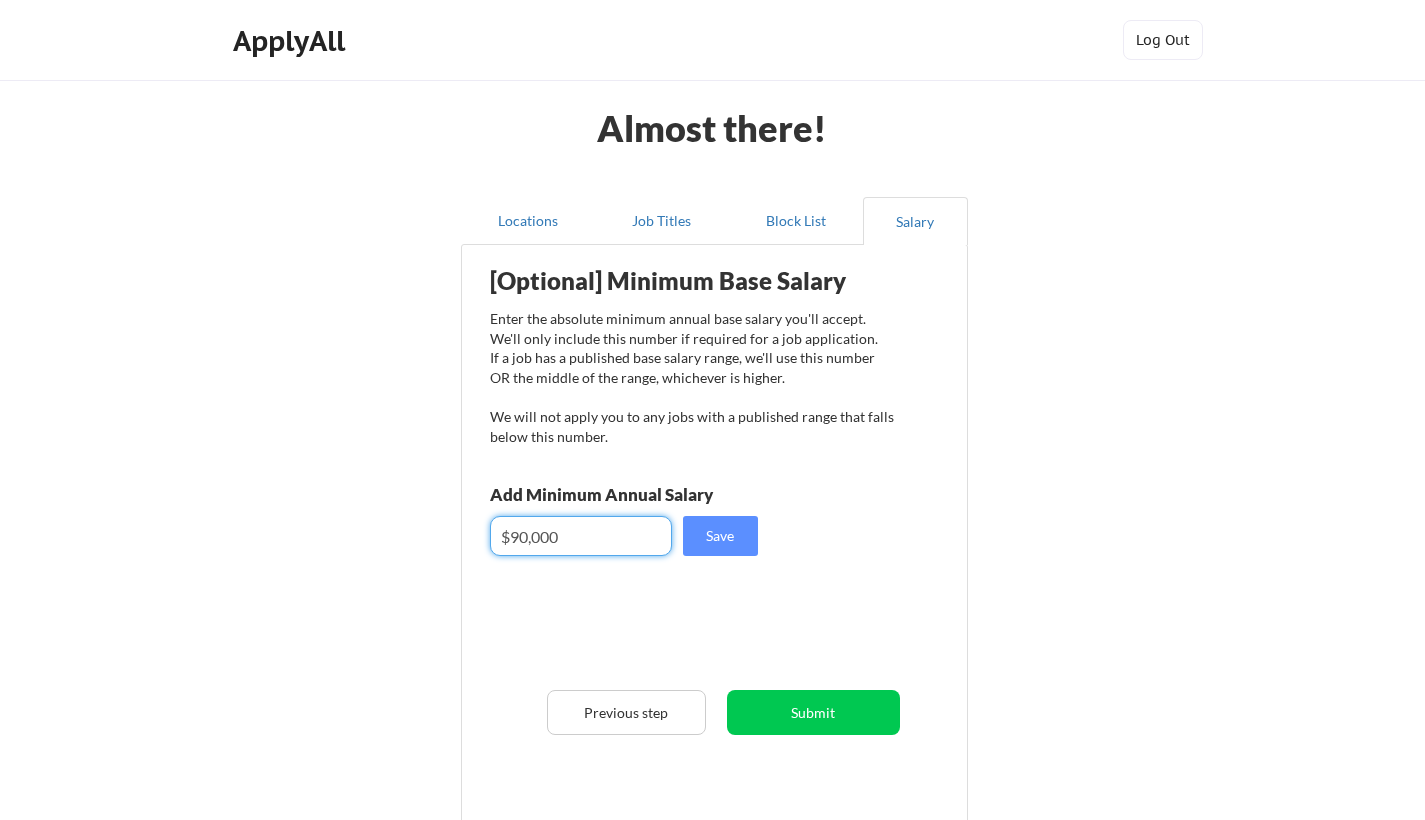 click on "[Optional] Minimum Base Salary Enter the absolute minimum annual base salary you'll accept. We'll only include this number if required for a job application.
If a job has a published base salary range, we'll use this number OR the middle of the range, whichever is higher. We will not apply you to any jobs with a published range that falls below this number. Add Minimum Annual Salary Save Previous step Submit" at bounding box center (718, 538) 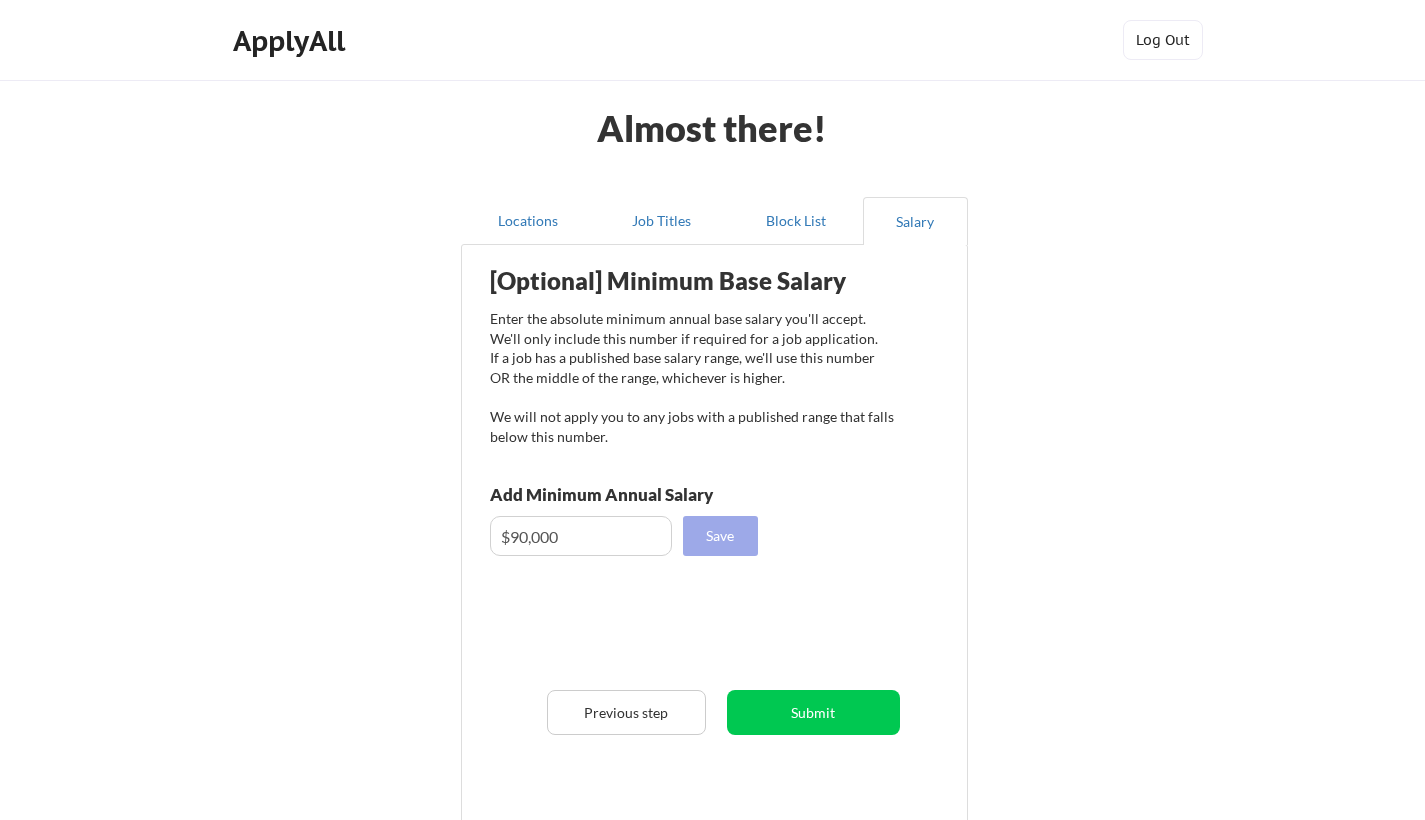 click on "Save" at bounding box center (720, 536) 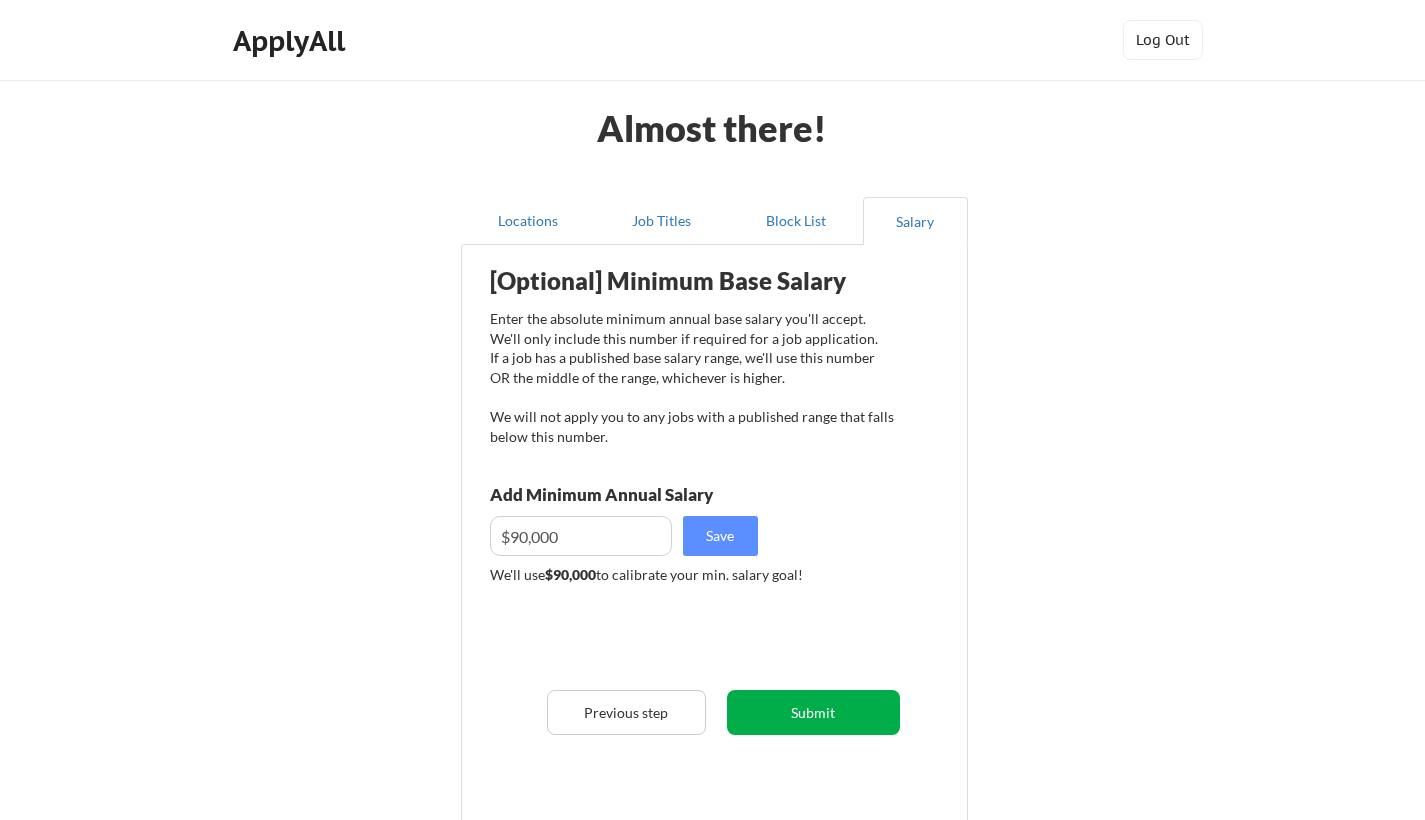 click on "Submit" at bounding box center (813, 712) 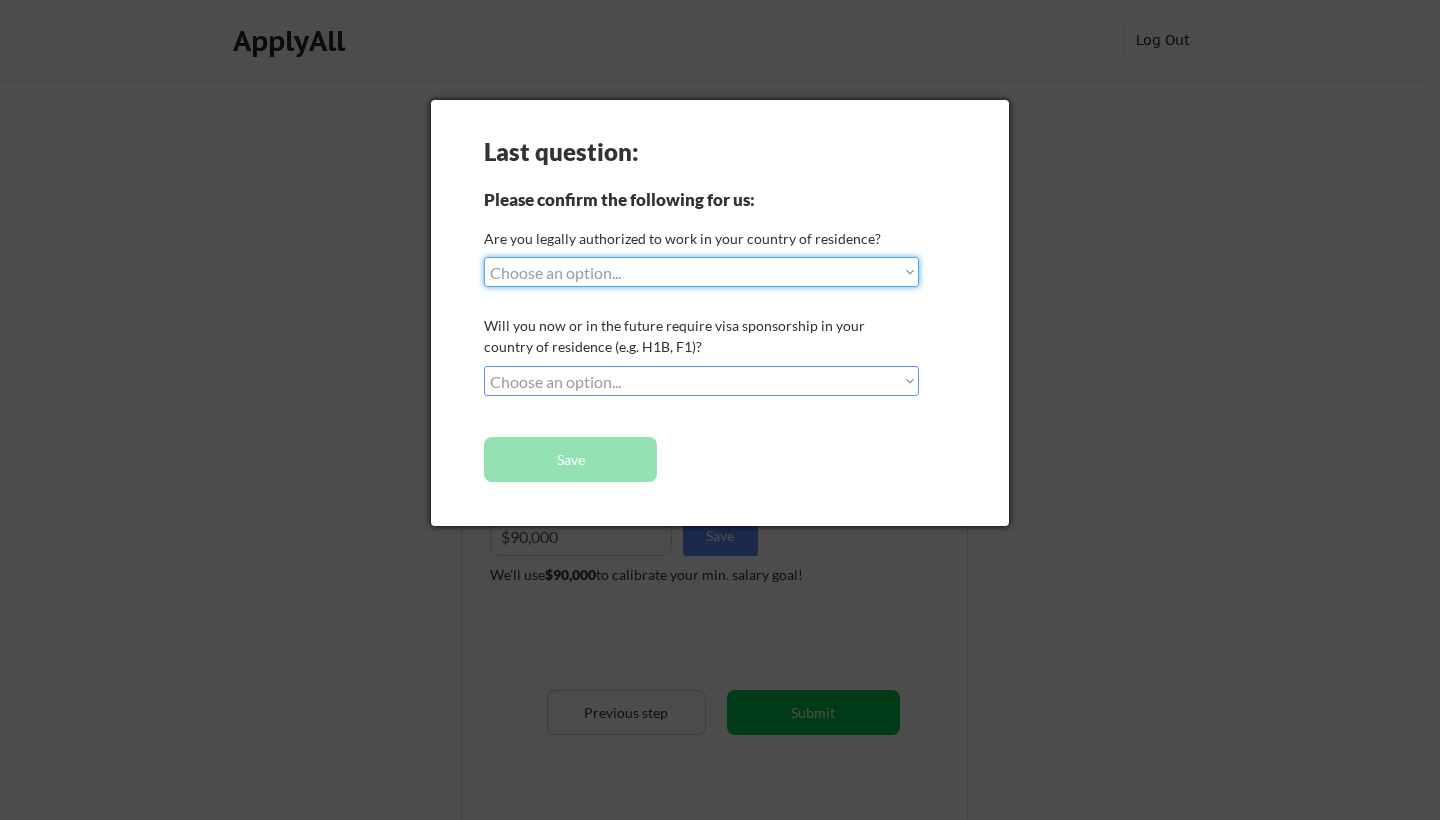 select on ""yes__i_am_a_canadian_citizen"" 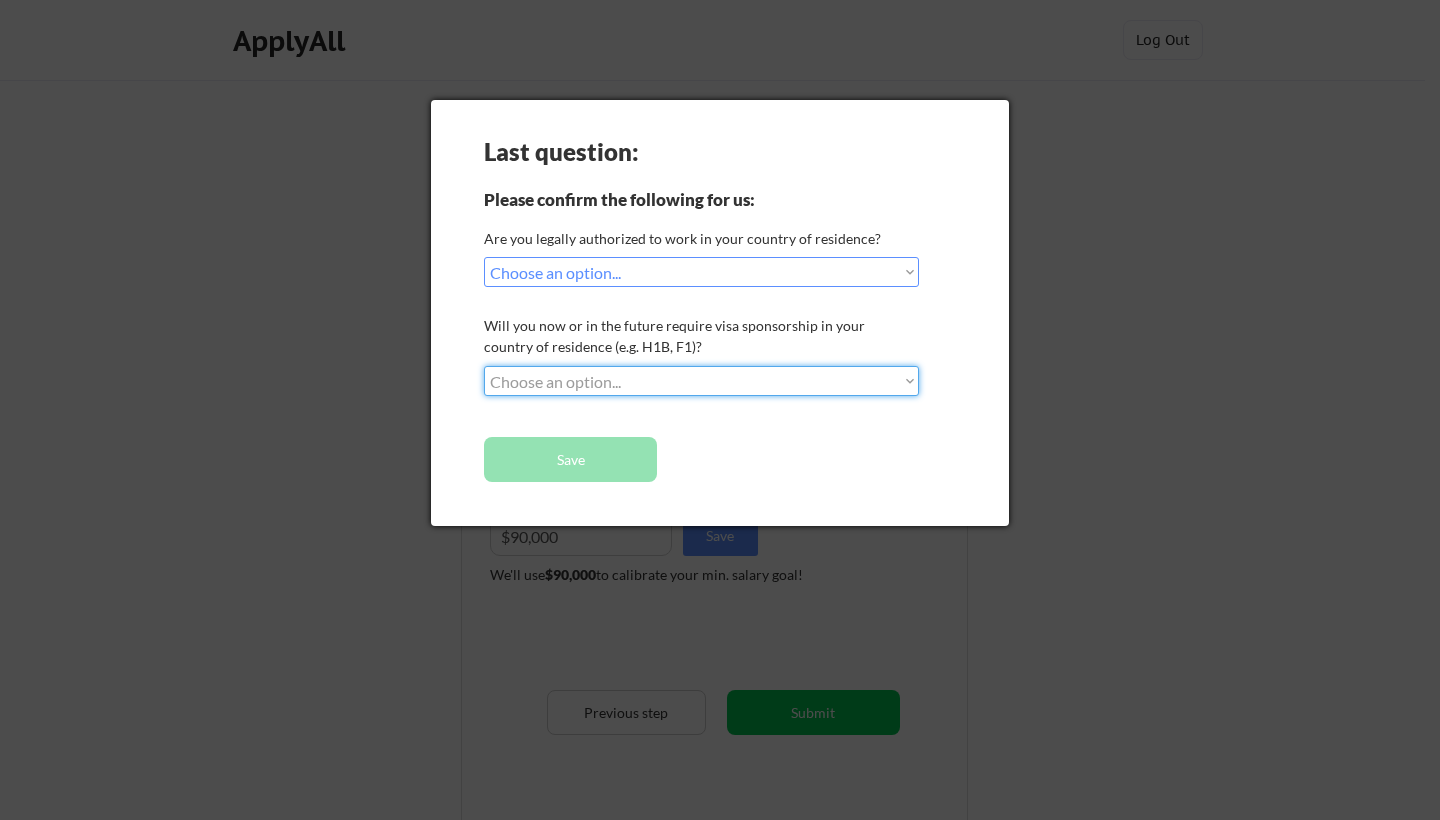 select on ""no__i_will_not_need_sponsorship"" 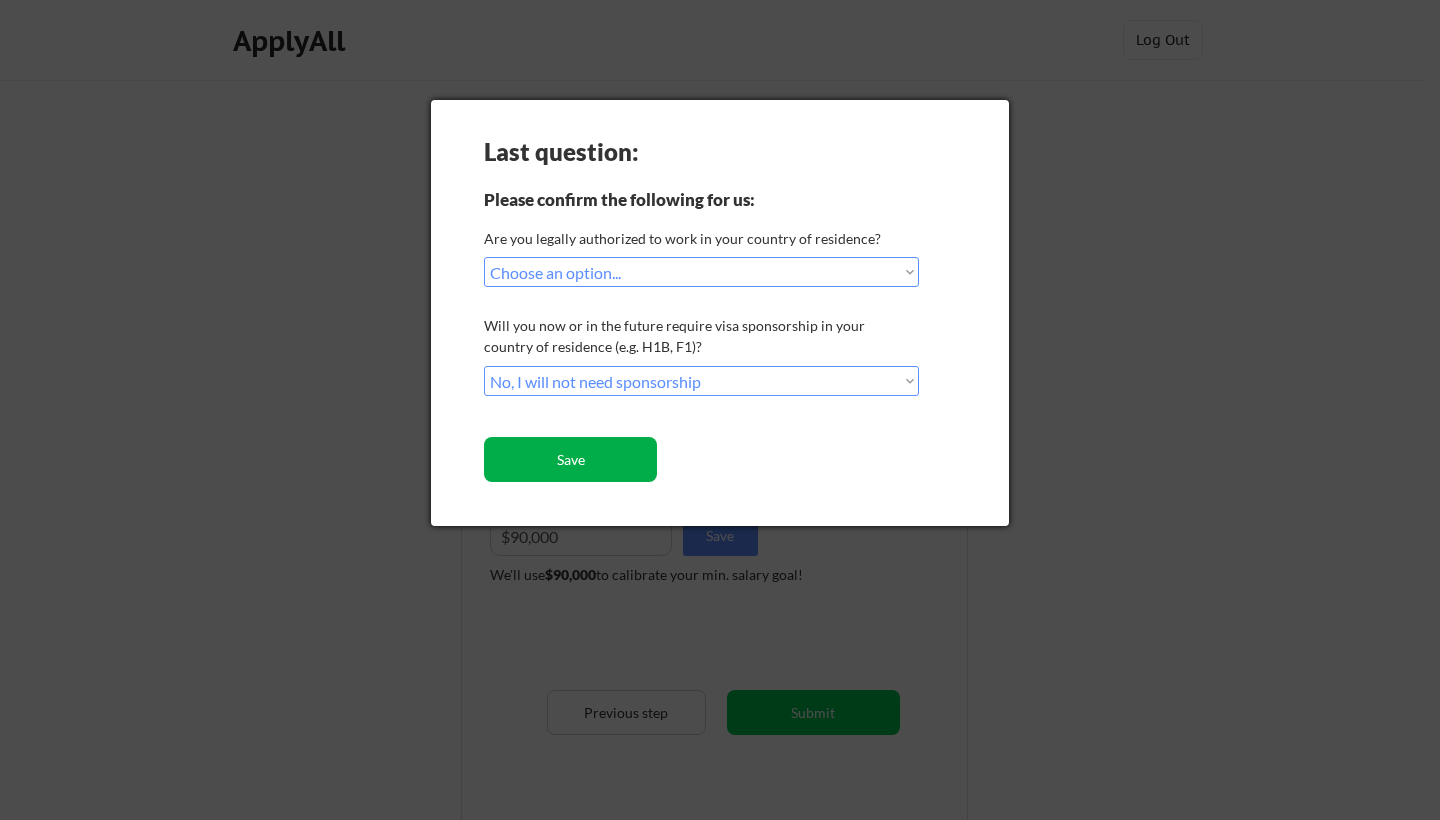 click on "Save" at bounding box center [570, 459] 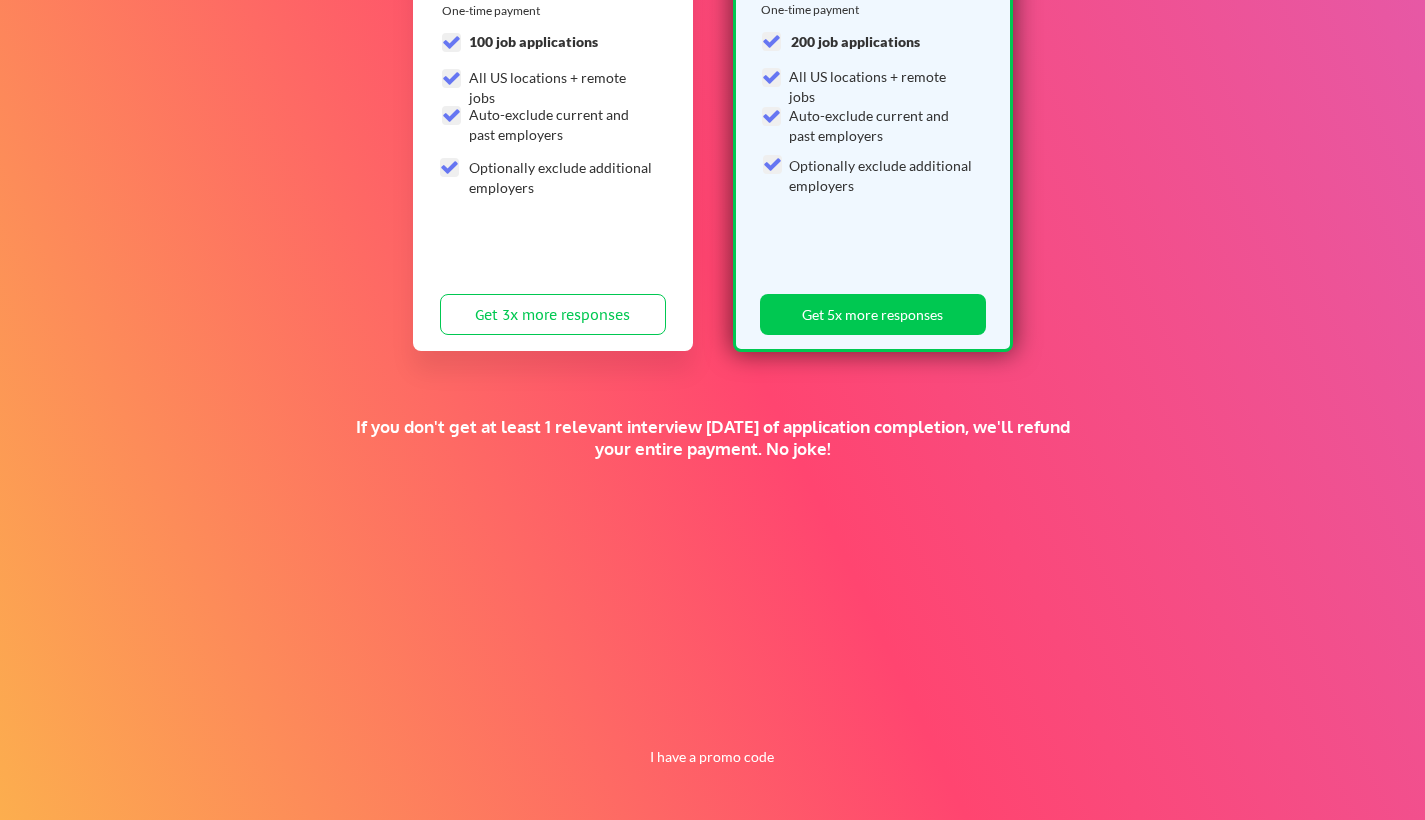 scroll, scrollTop: 0, scrollLeft: 0, axis: both 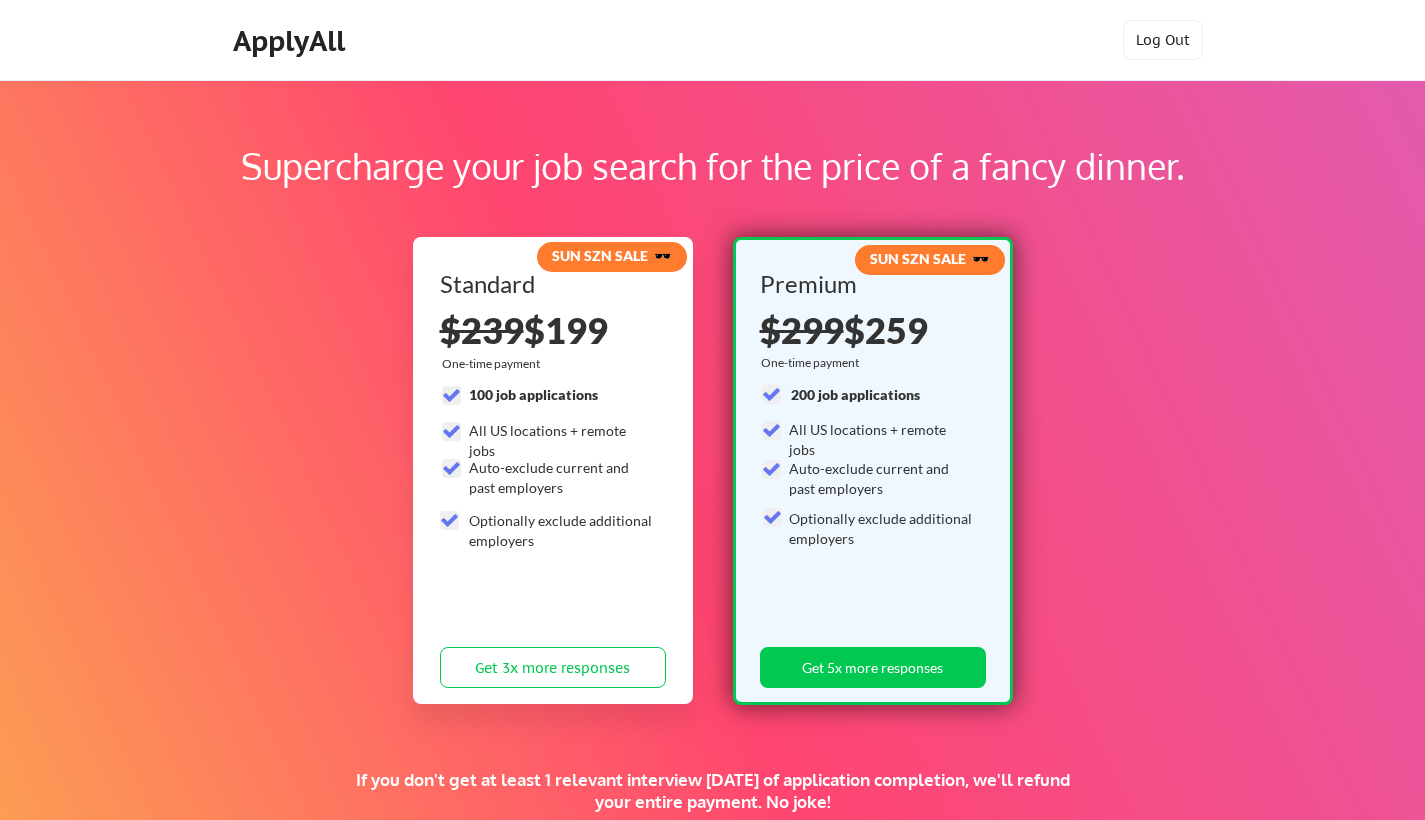 click on "ApplyAll" at bounding box center (292, 41) 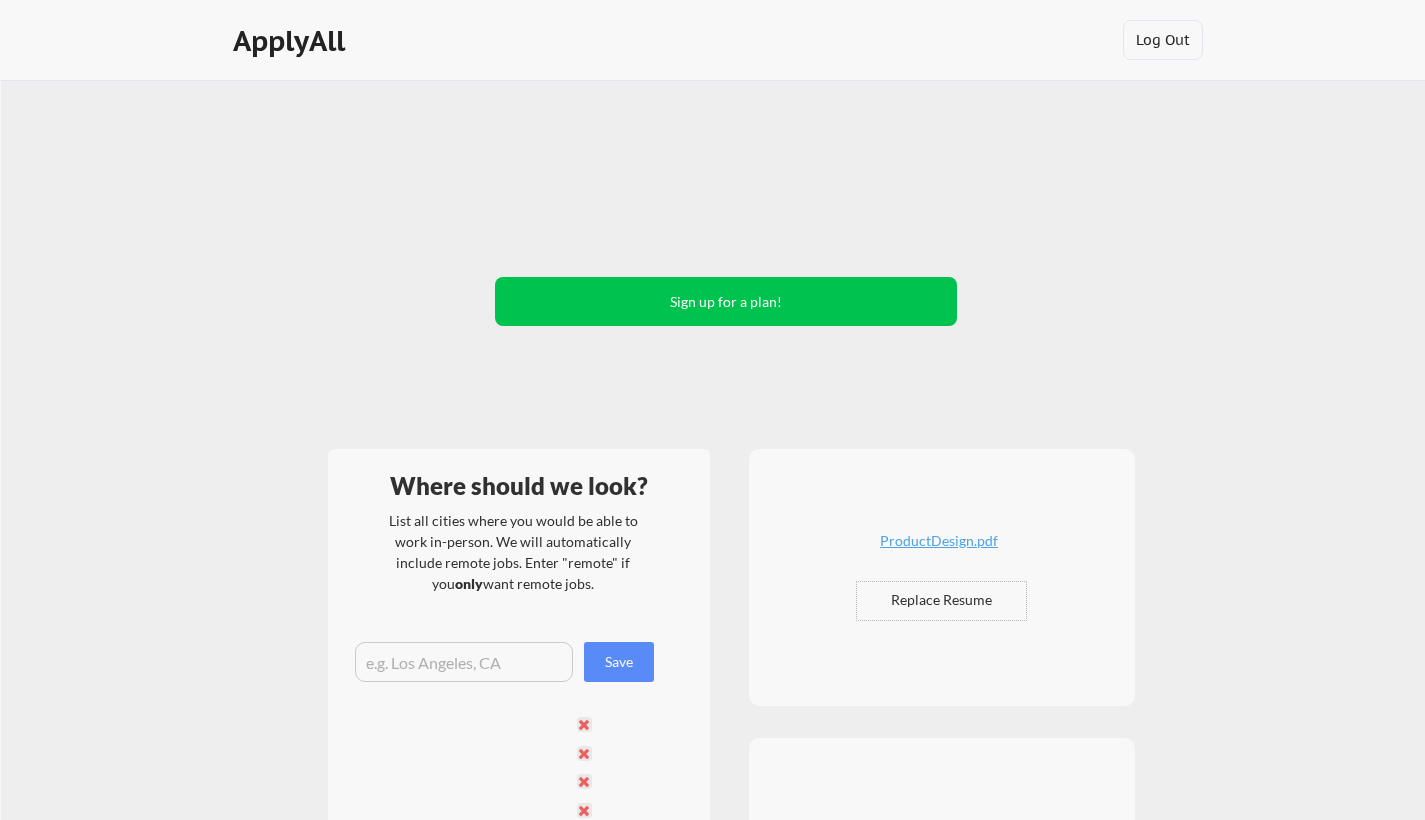 scroll, scrollTop: 0, scrollLeft: 0, axis: both 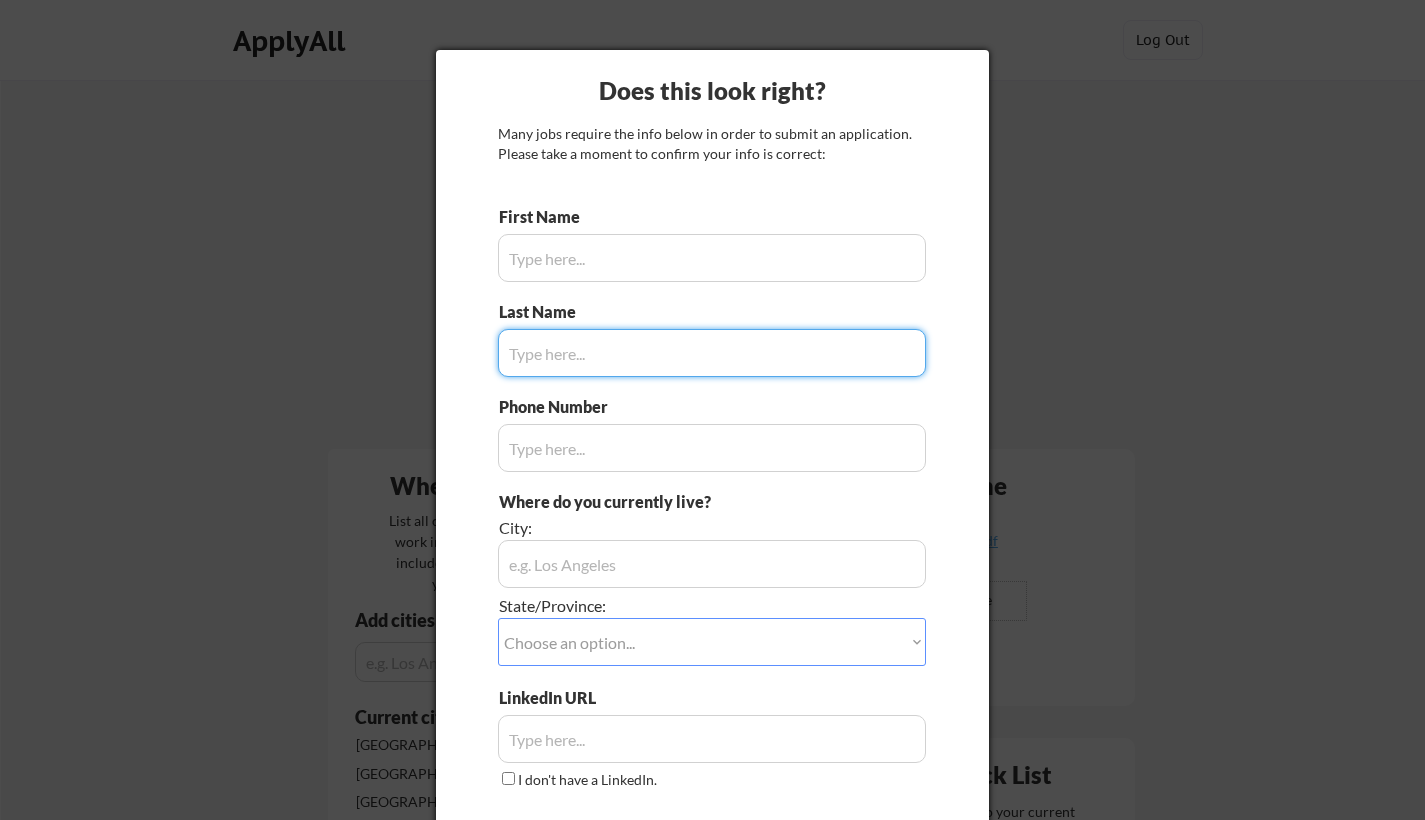 click at bounding box center (712, 410) 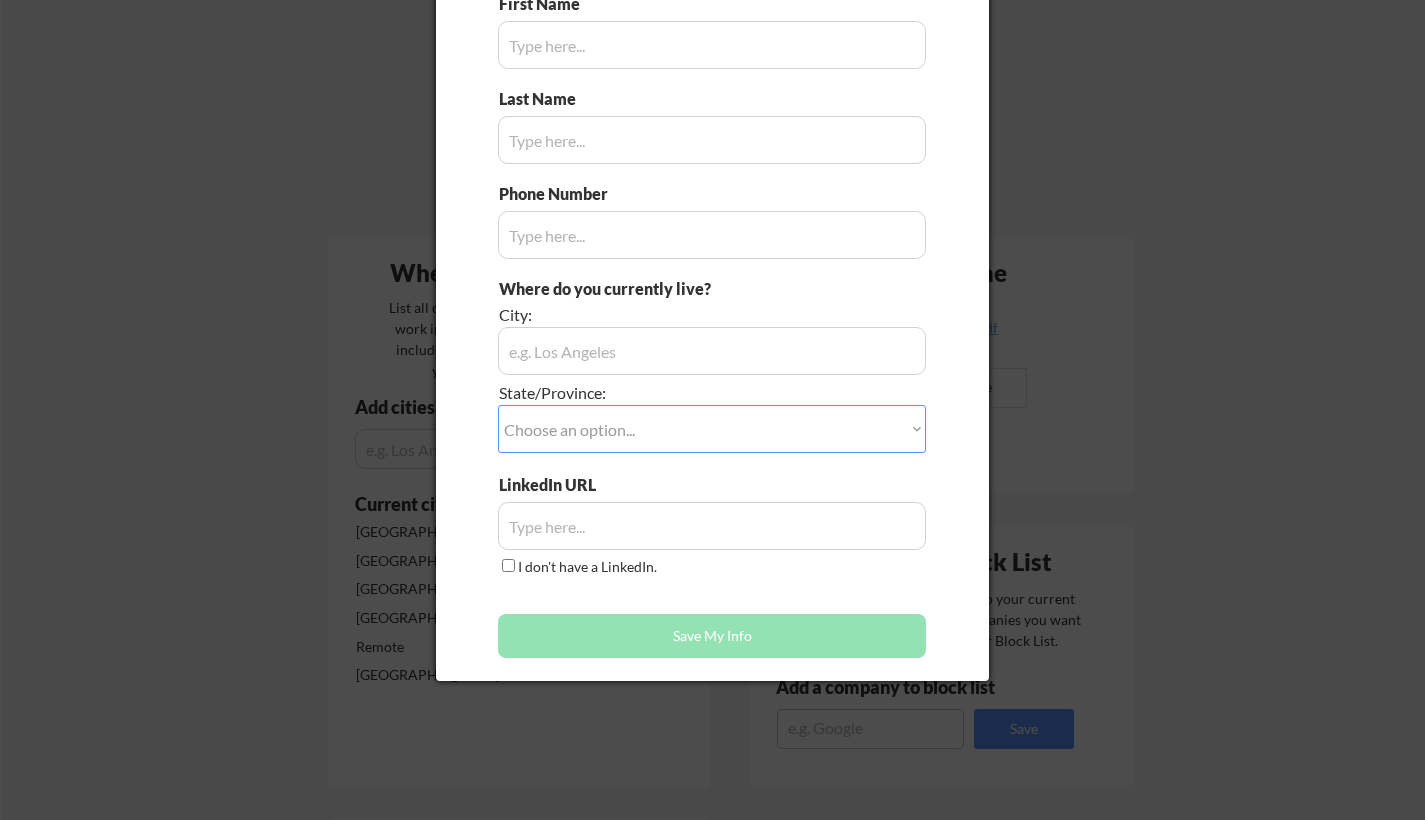 scroll, scrollTop: 175, scrollLeft: 0, axis: vertical 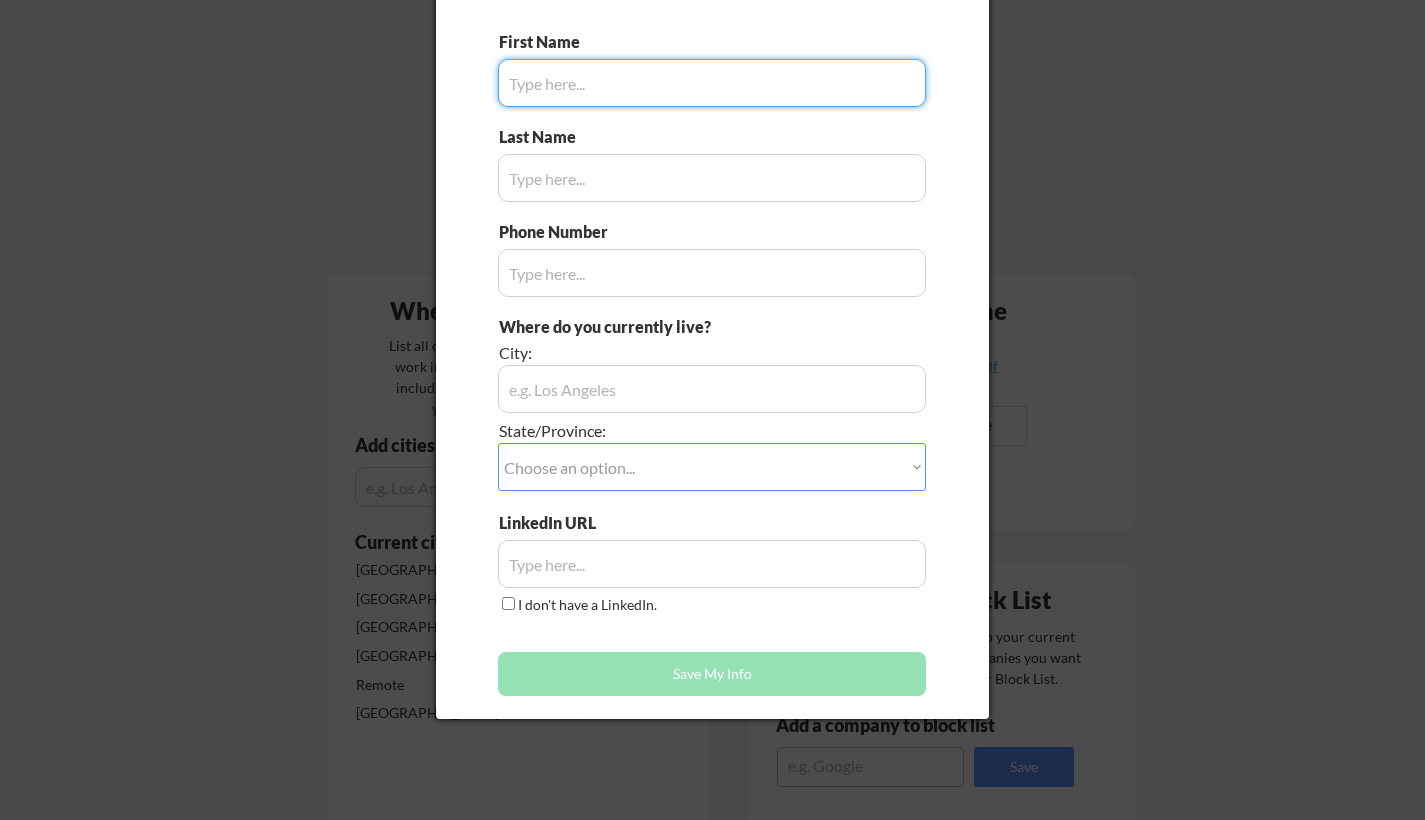 click at bounding box center (712, 83) 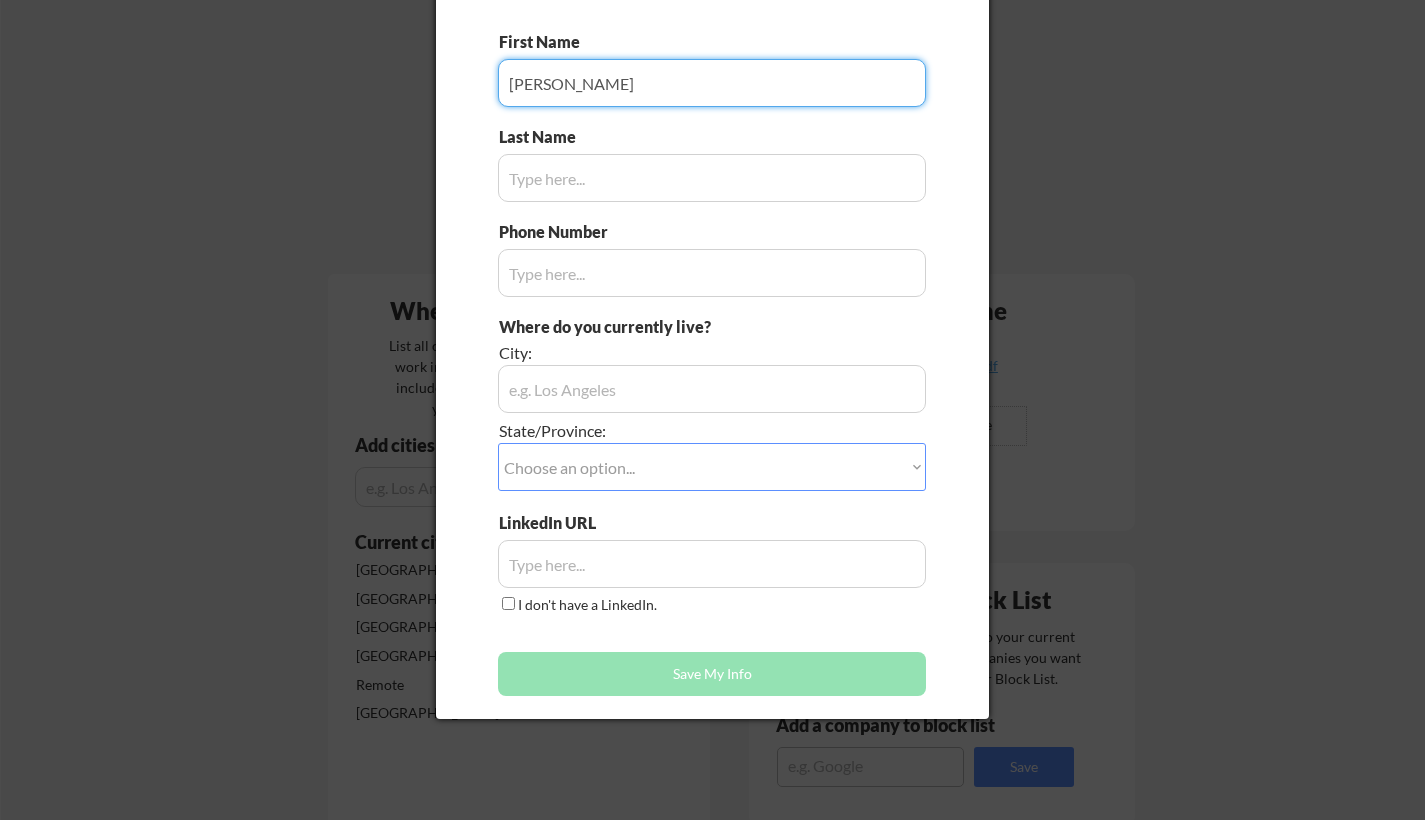 type on "Patricia" 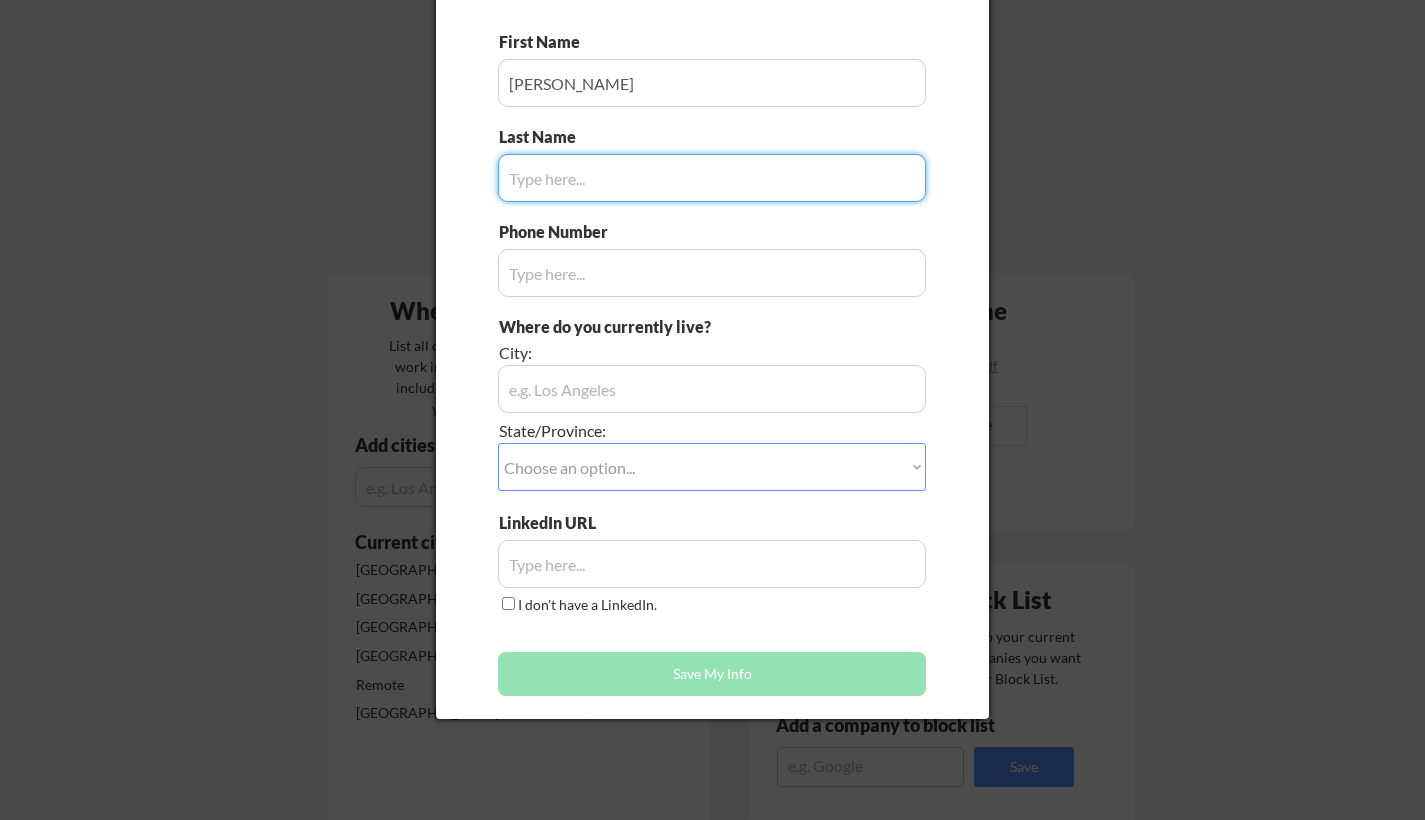 click at bounding box center (712, 178) 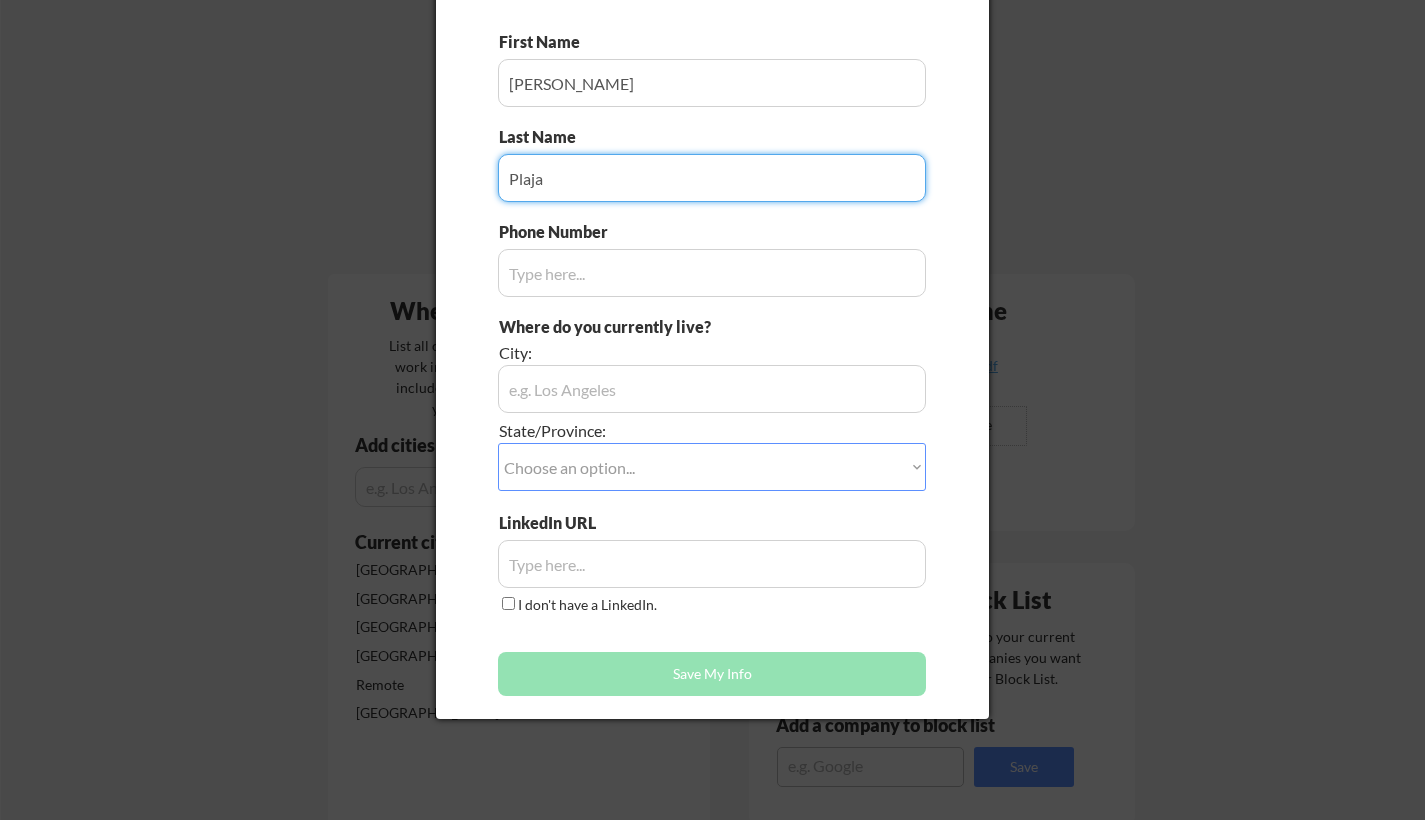 type on "Plaja" 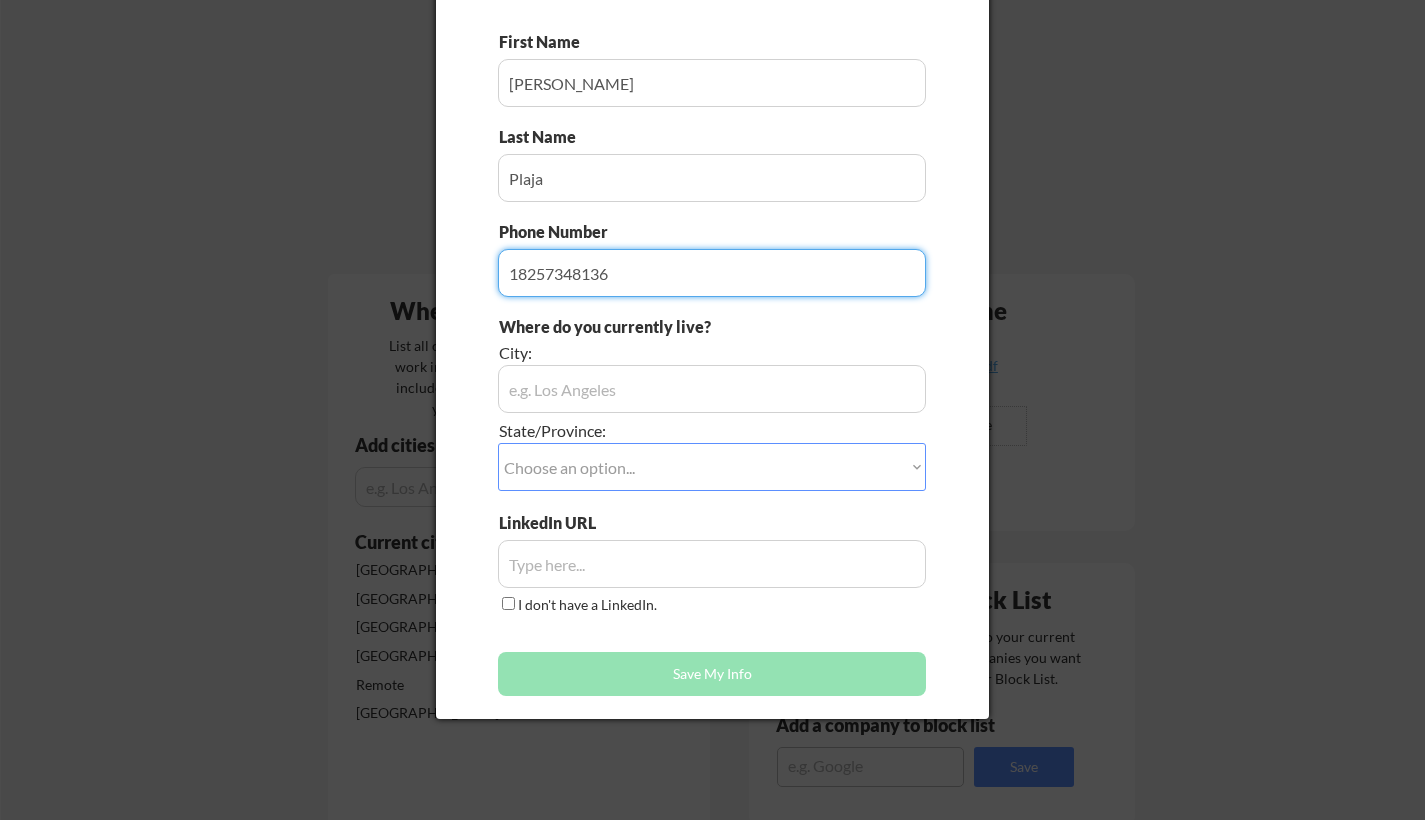 type on "18257348136" 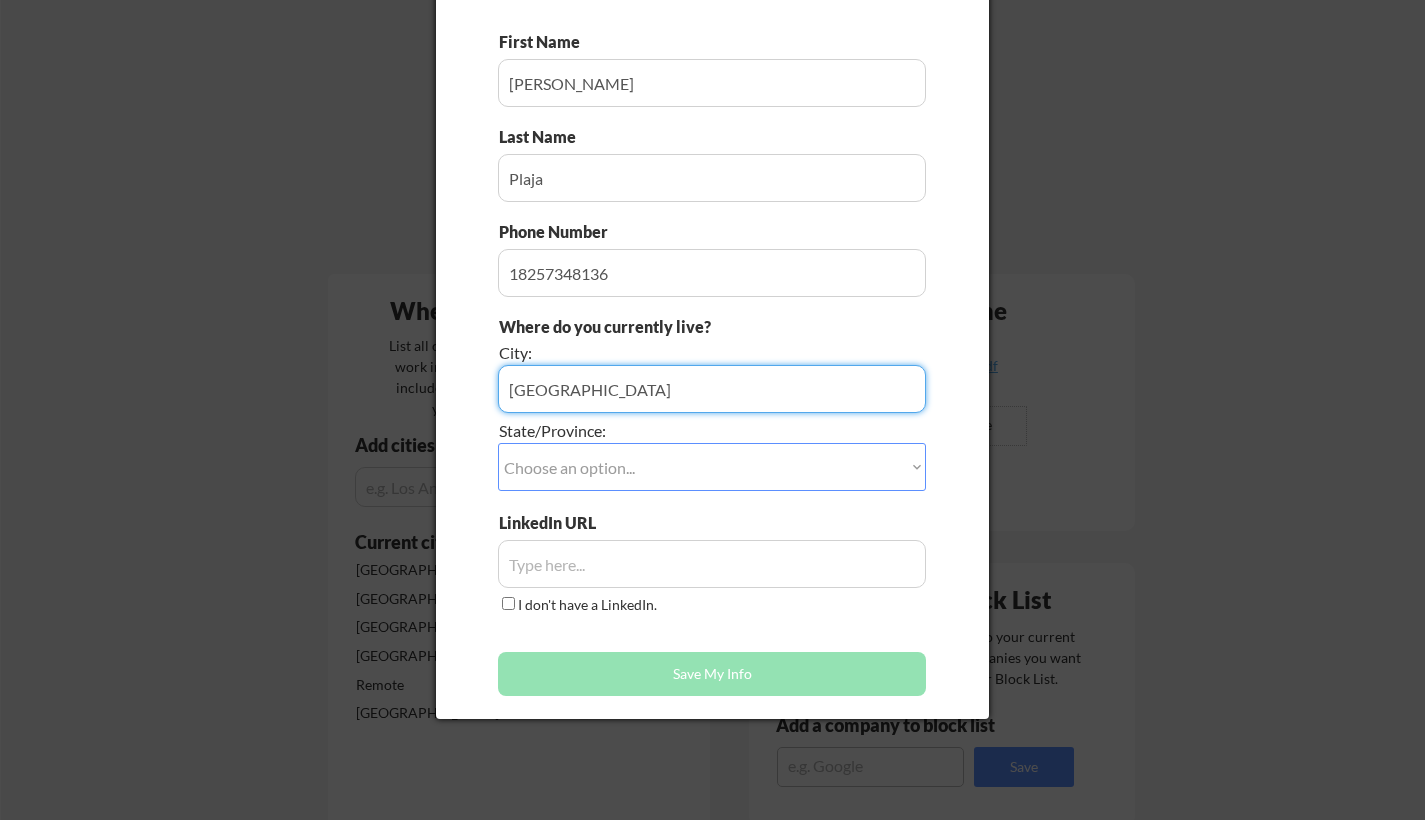 type on "Calgary" 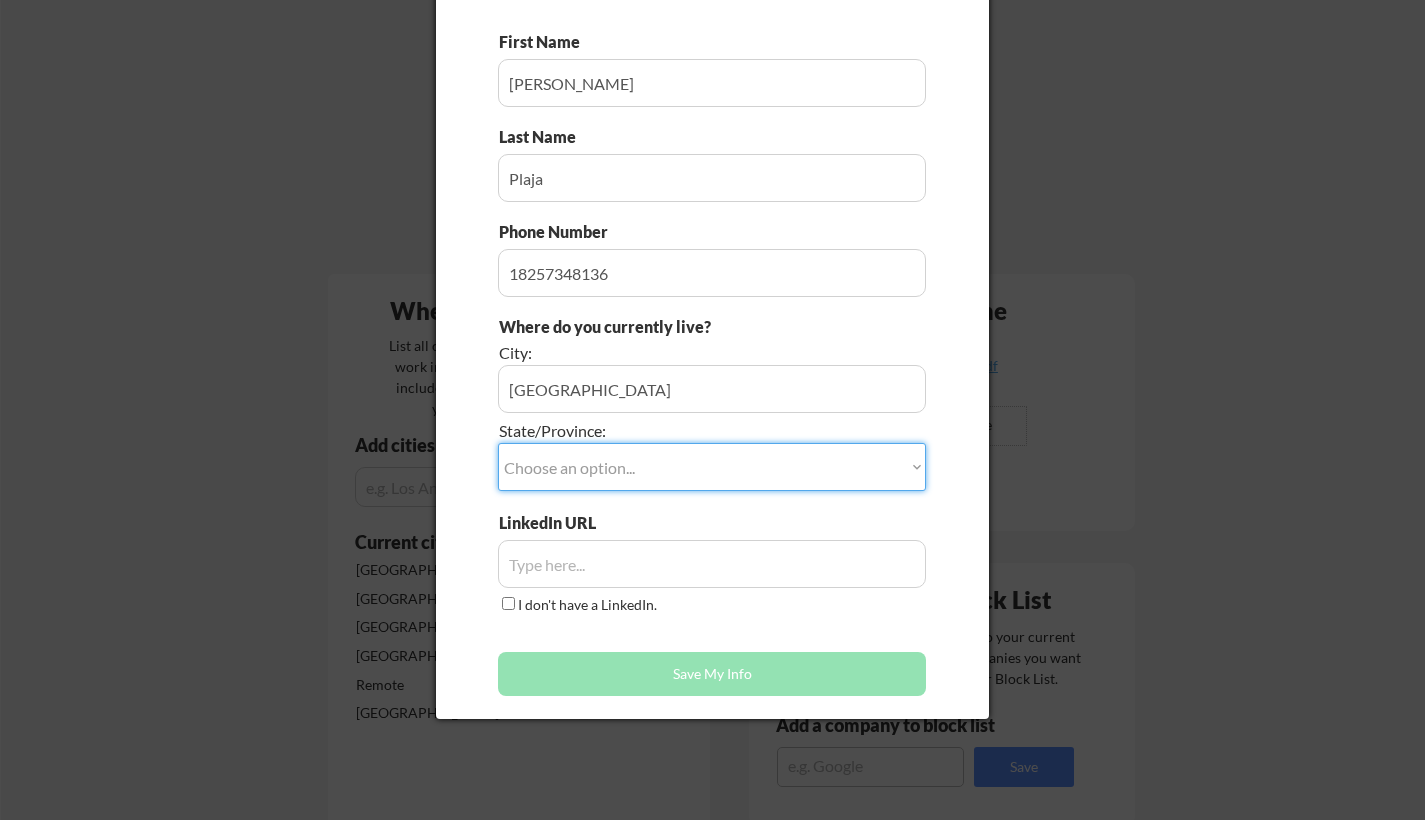 select on ""Alberta"" 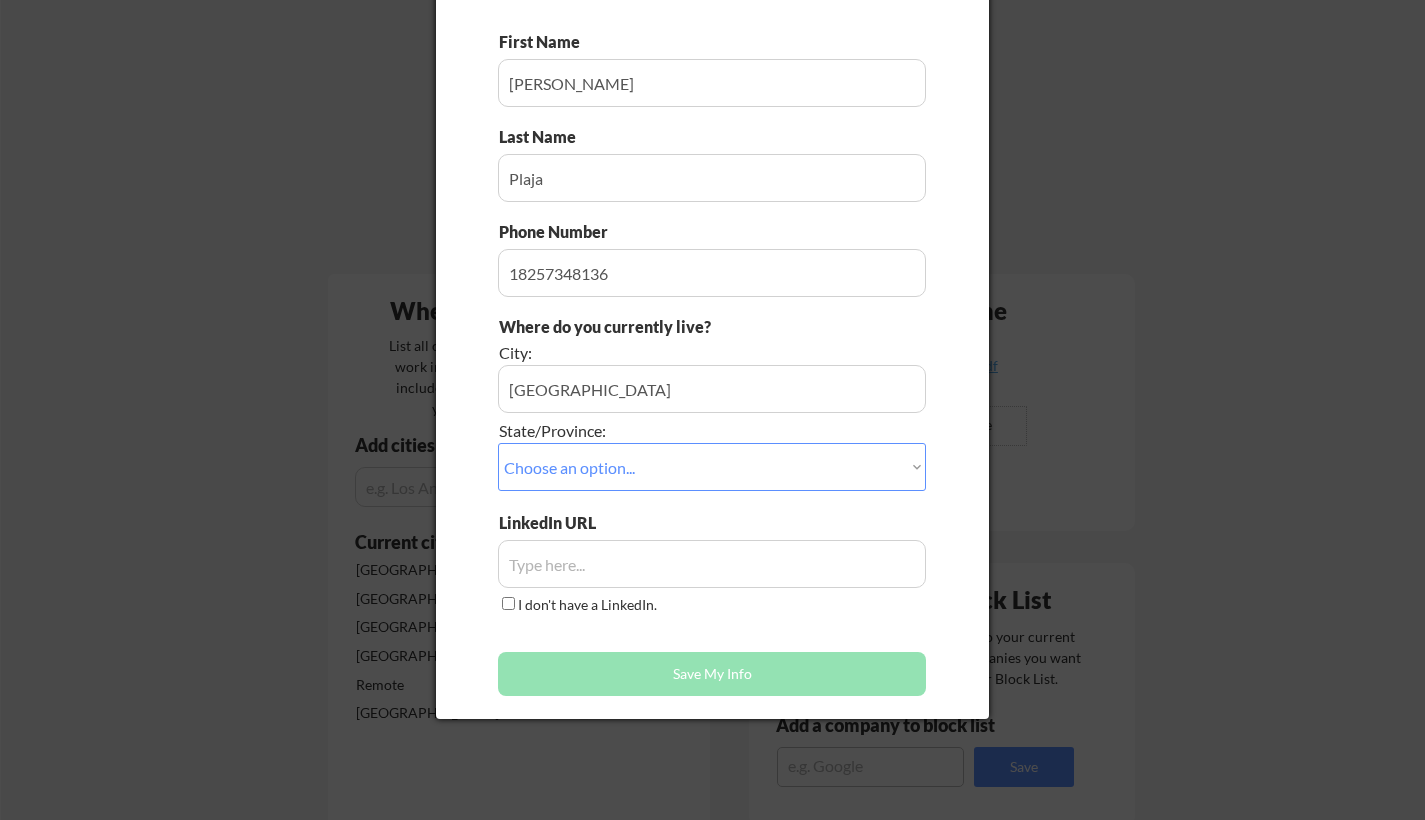 click at bounding box center (712, 564) 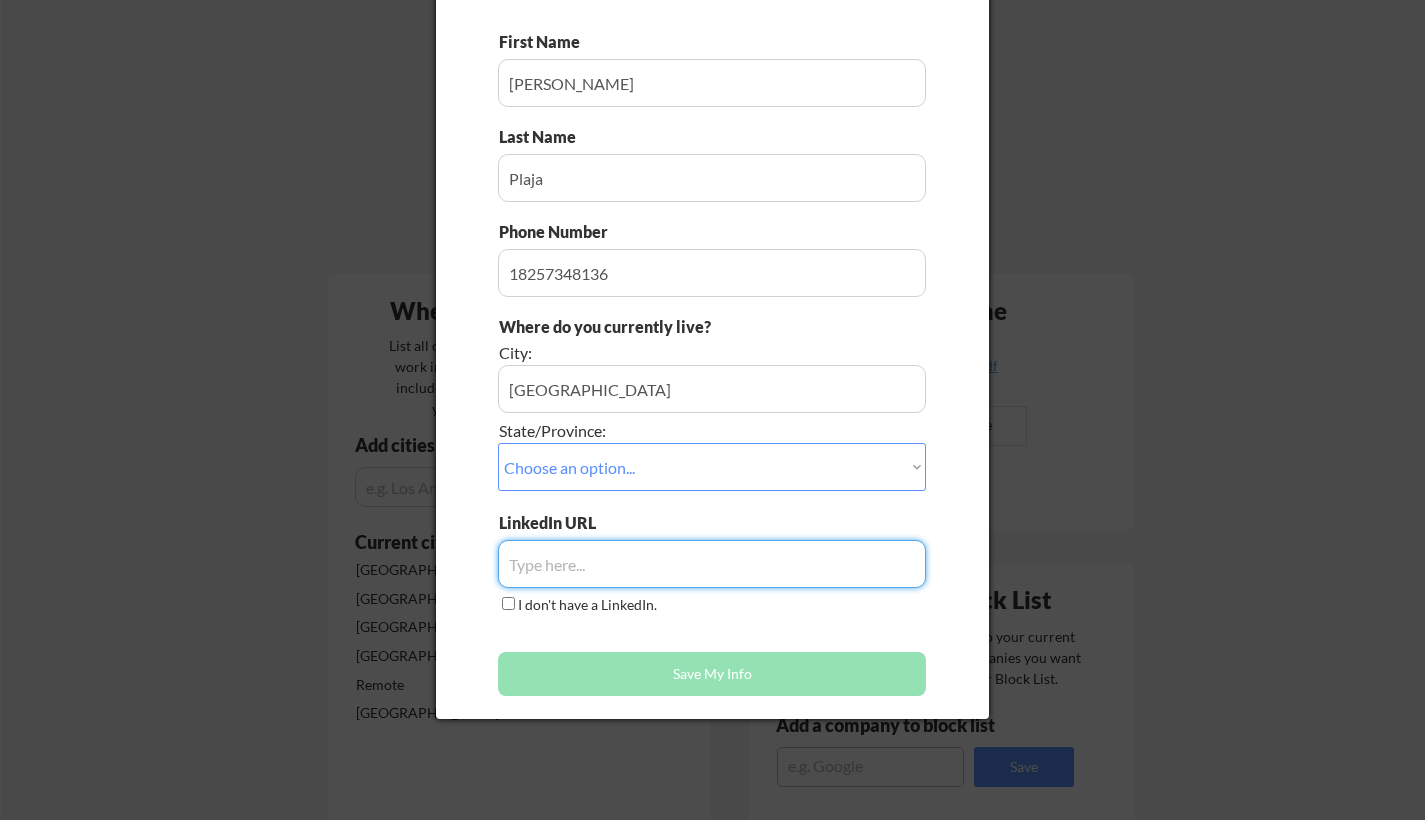 paste on "https://www.linkedin.com/in/patricia-plaja/" 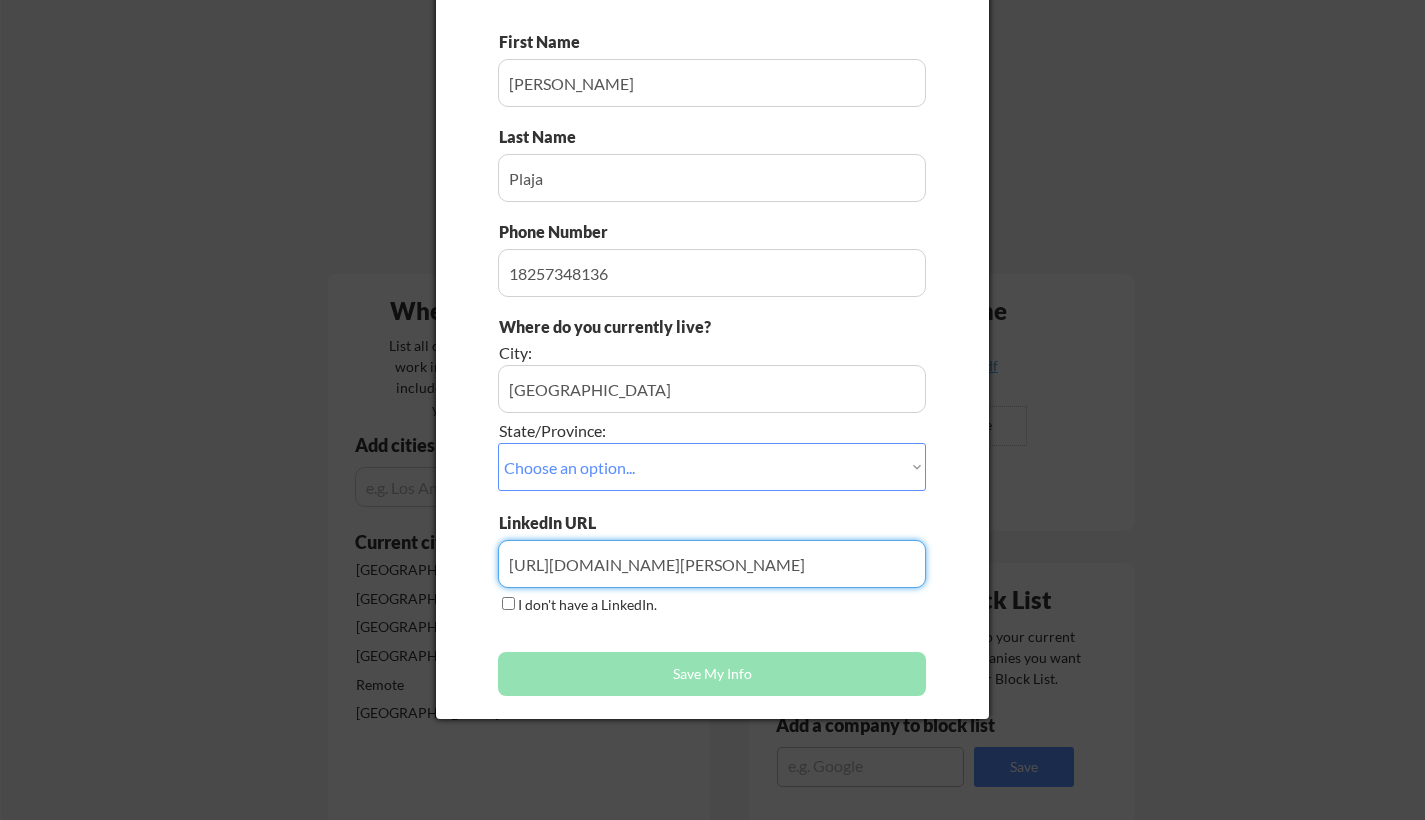 type on "https://www.linkedin.com/in/patricia-plaja/" 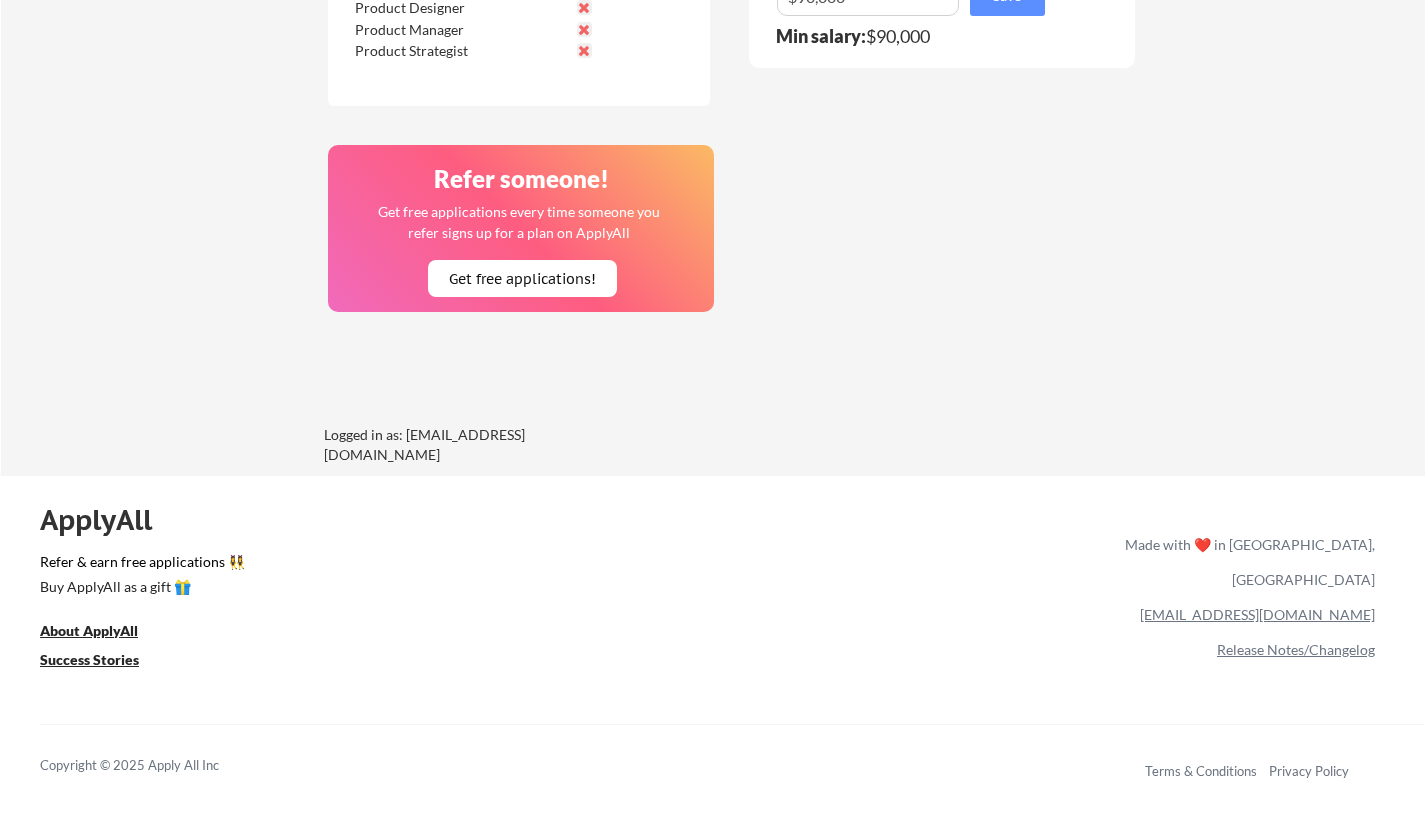 scroll, scrollTop: 1371, scrollLeft: 0, axis: vertical 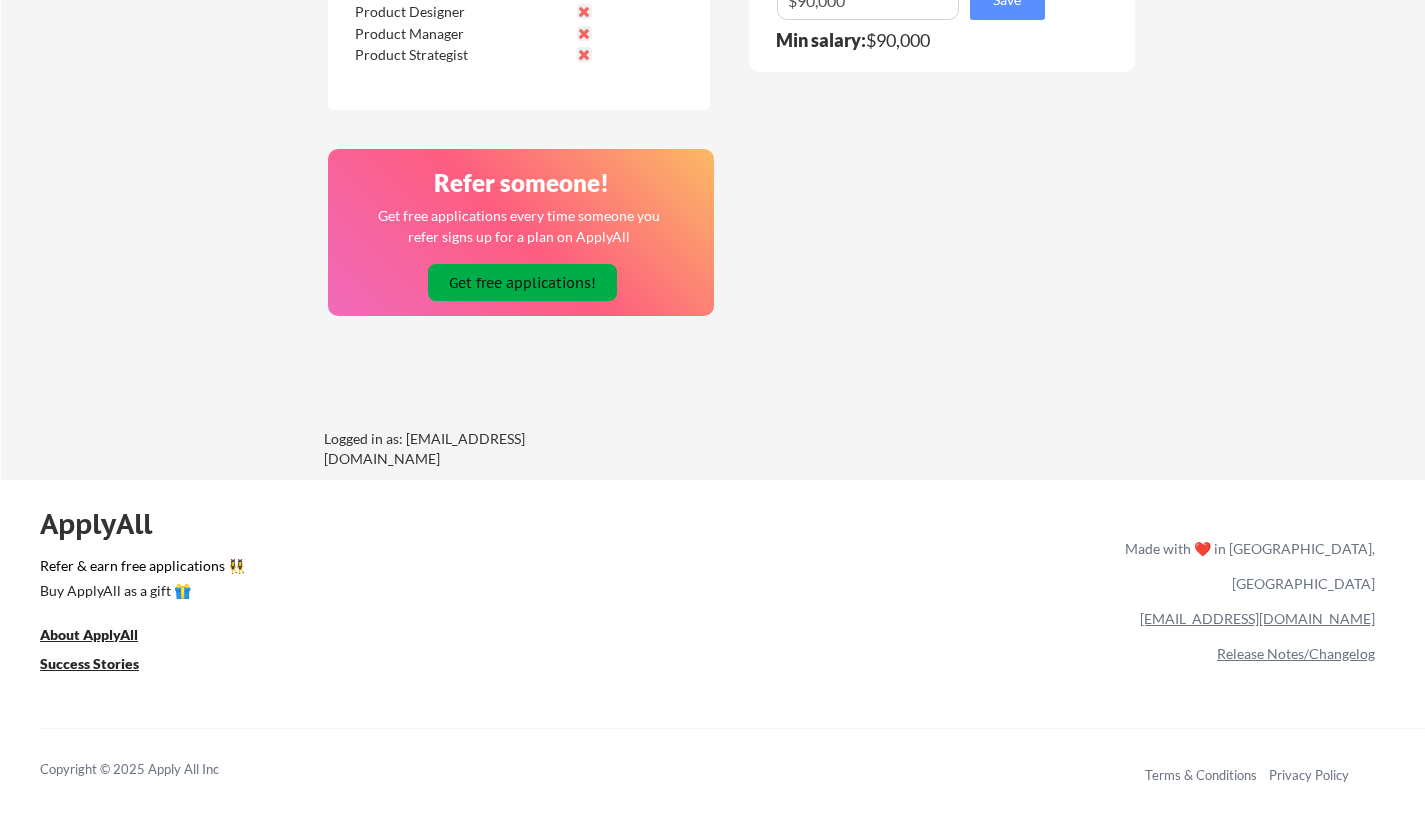 click on "Get free applications!" at bounding box center (522, 282) 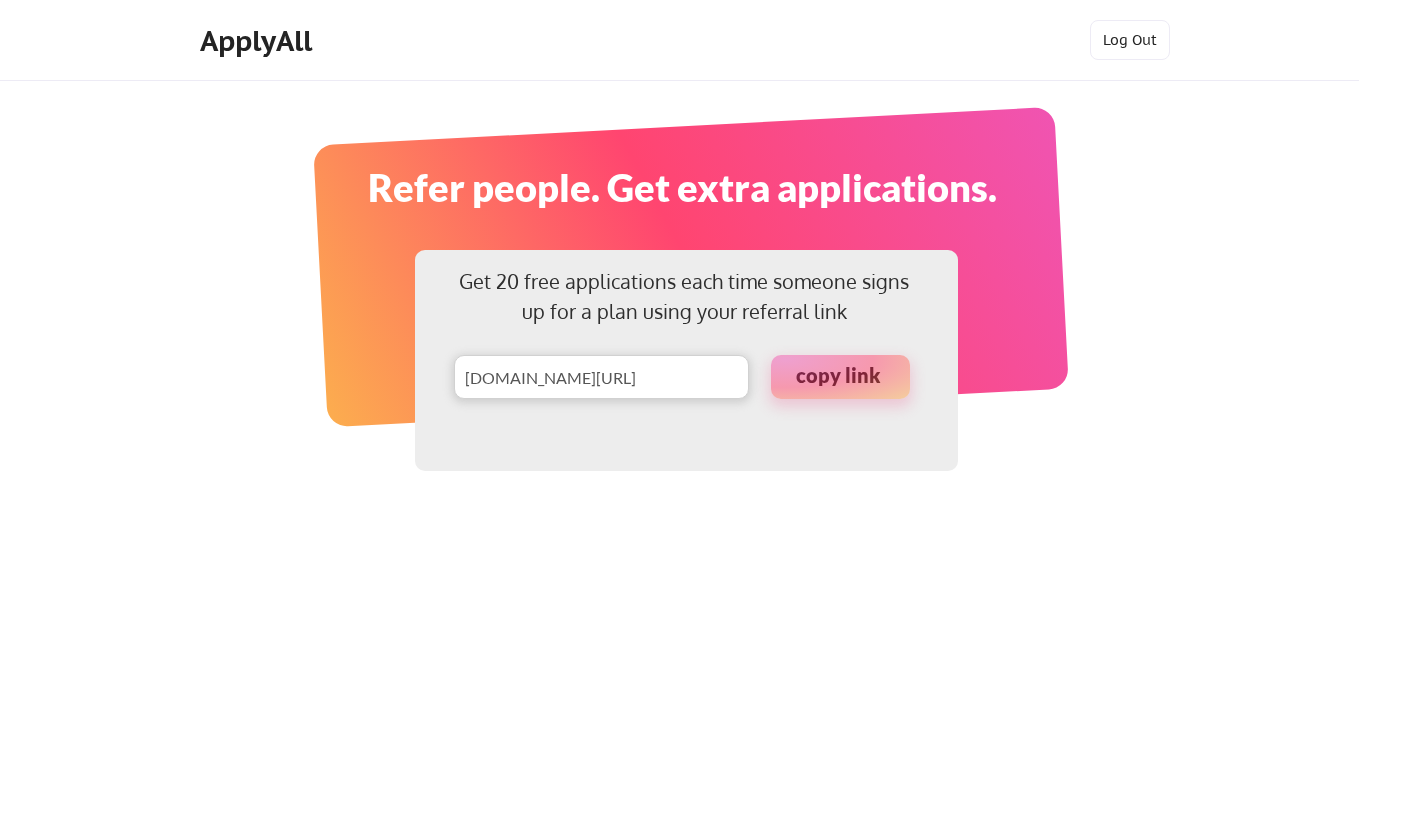 scroll, scrollTop: 0, scrollLeft: 0, axis: both 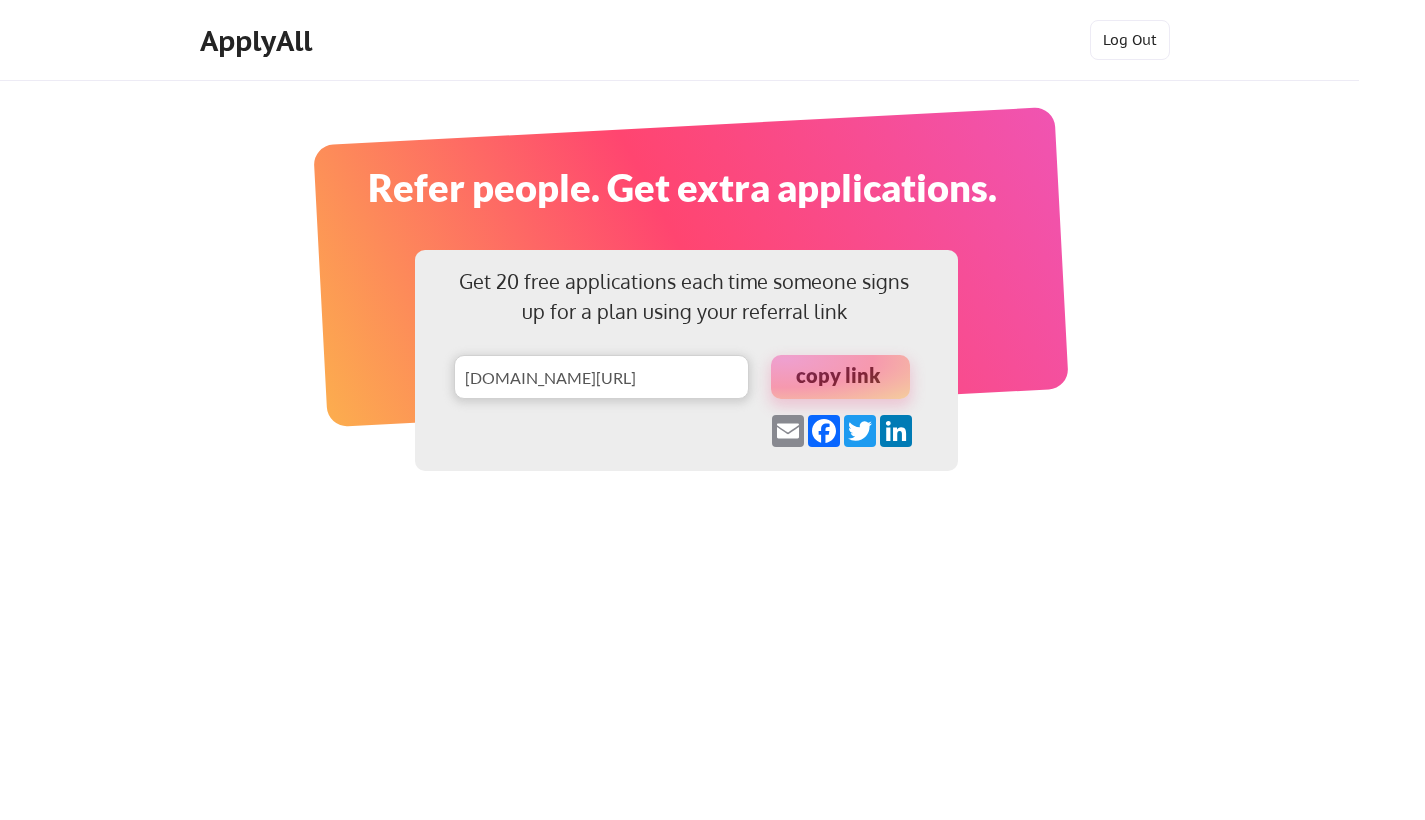 click at bounding box center [840, 377] 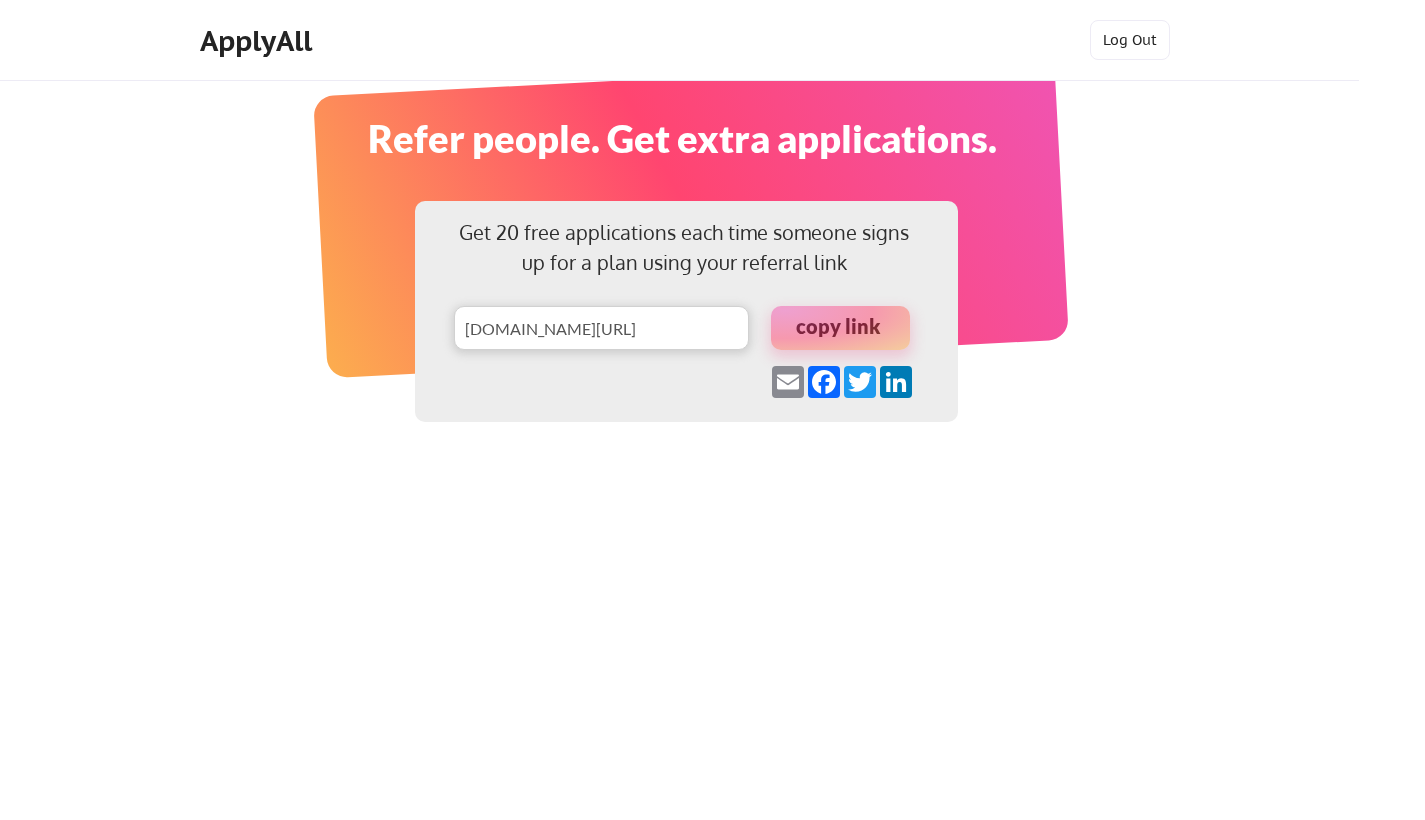 scroll, scrollTop: 0, scrollLeft: 0, axis: both 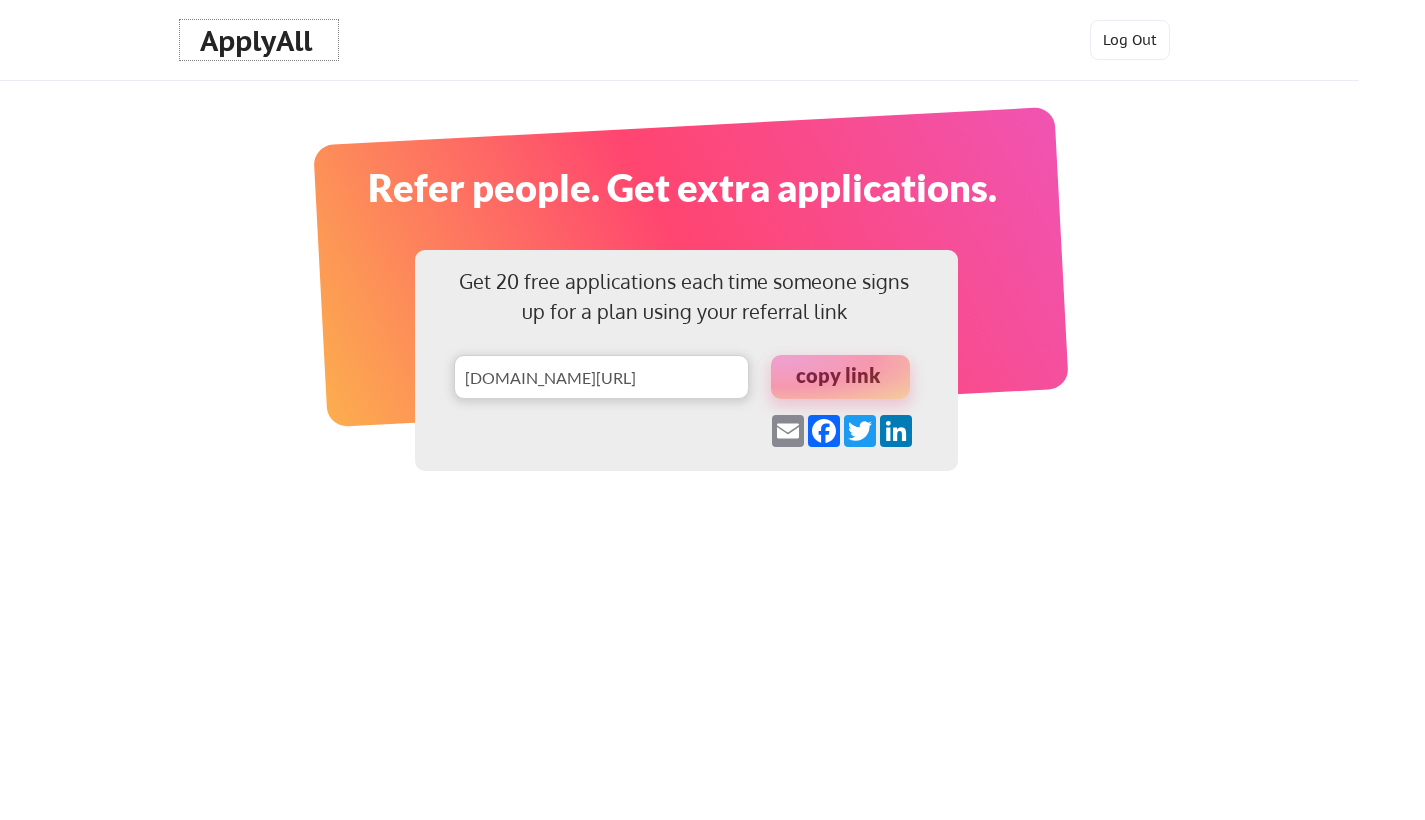 click on "ApplyAll" at bounding box center (259, 41) 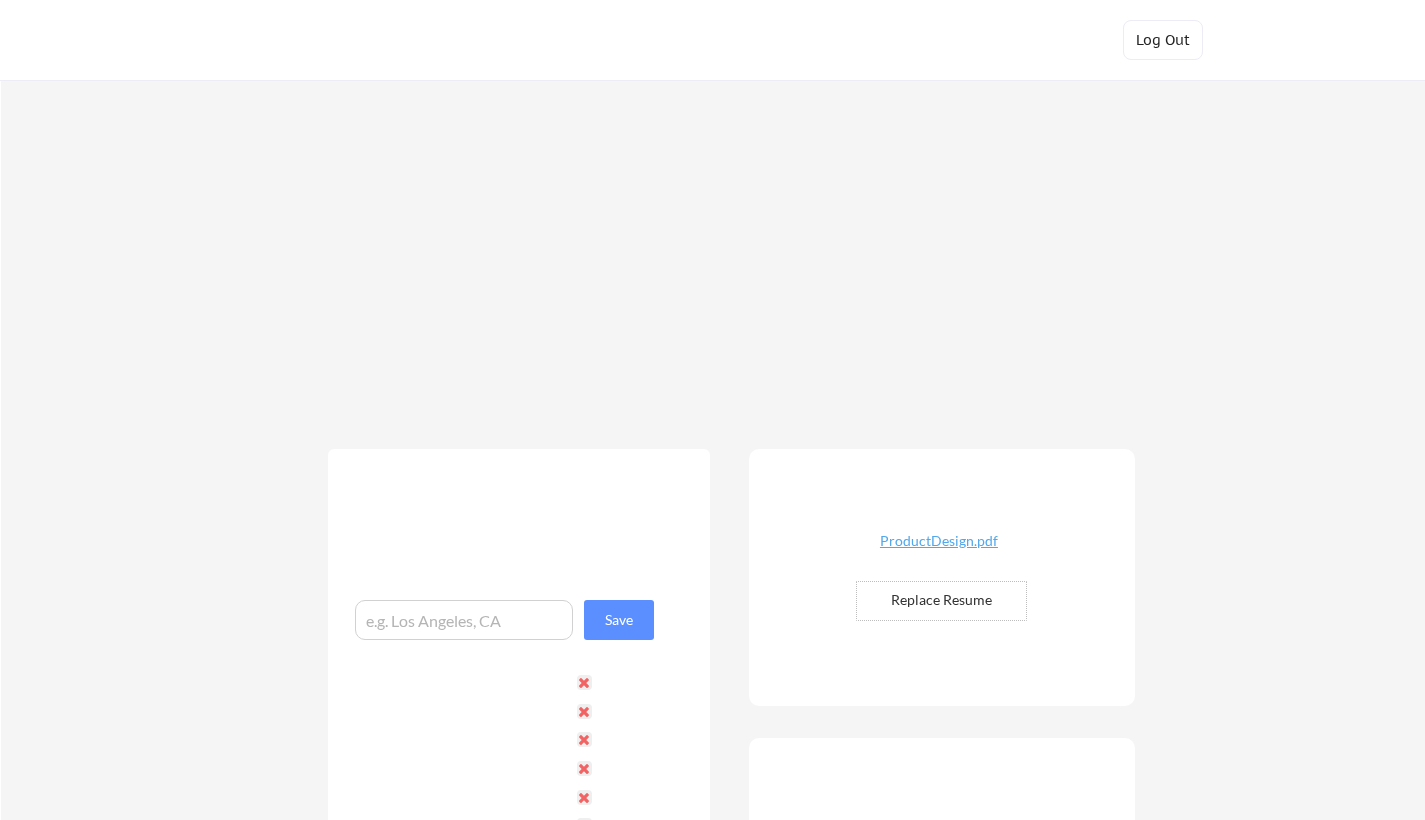 scroll, scrollTop: 0, scrollLeft: 0, axis: both 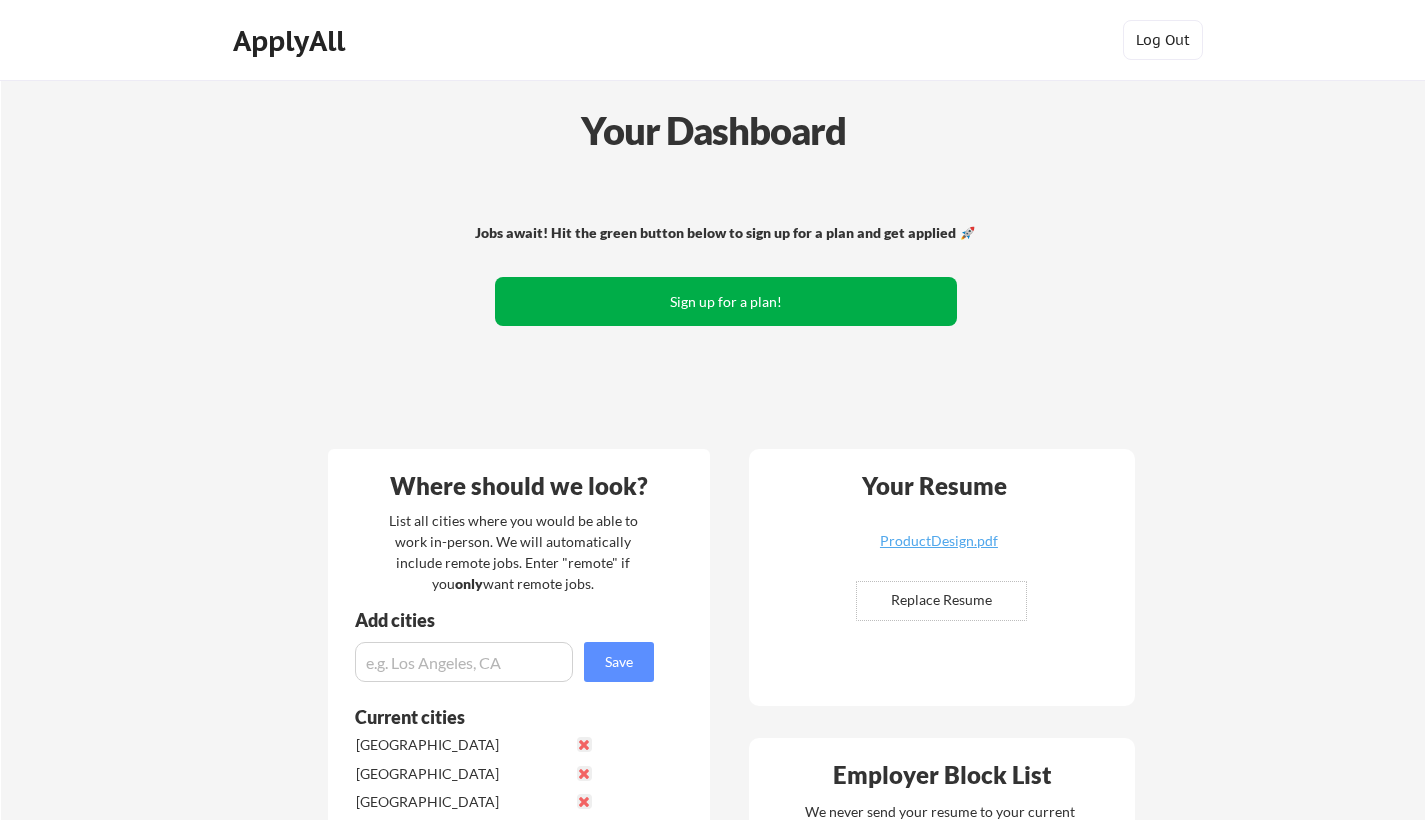 click on "Sign up for a plan!" at bounding box center [726, 301] 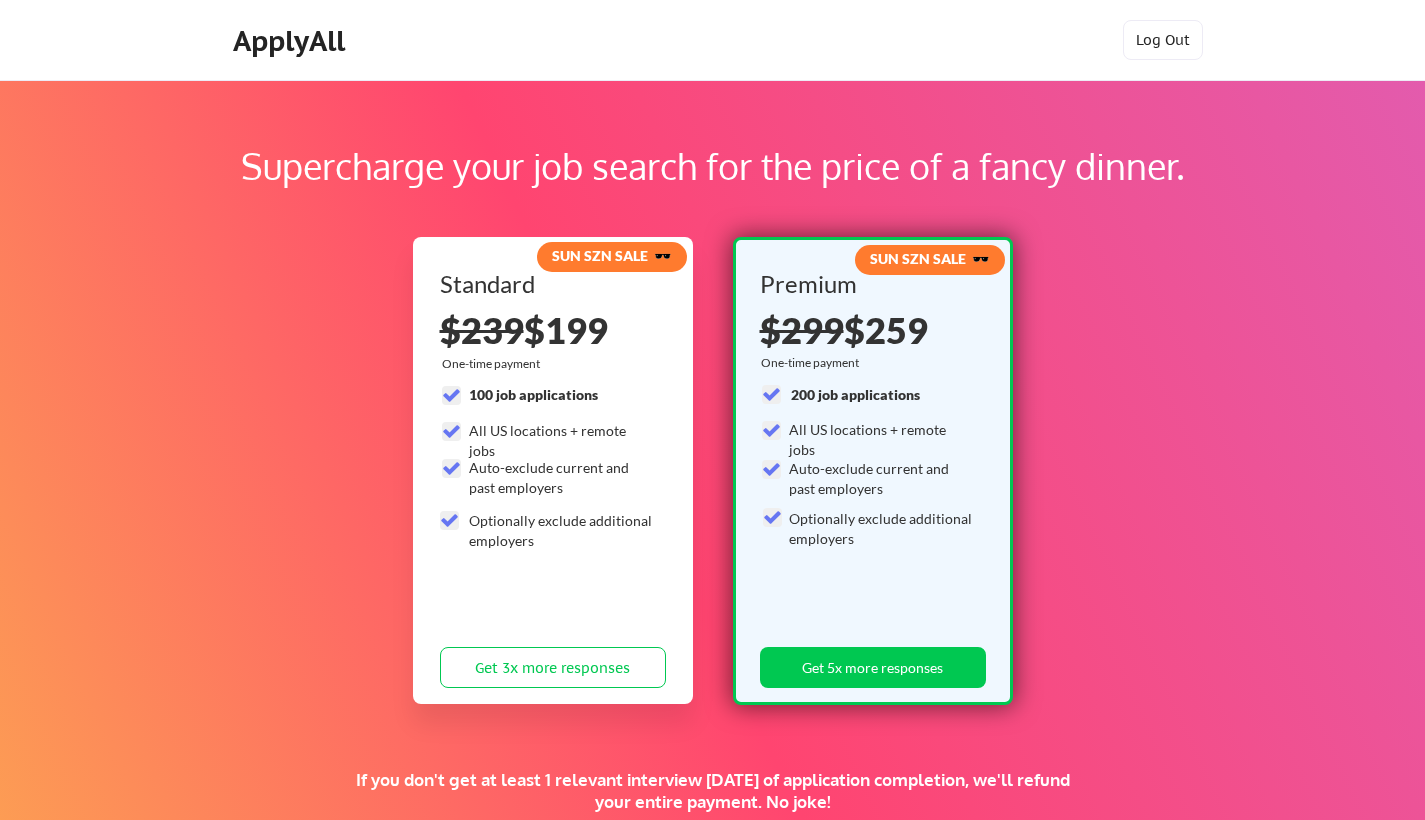 scroll, scrollTop: 0, scrollLeft: 0, axis: both 